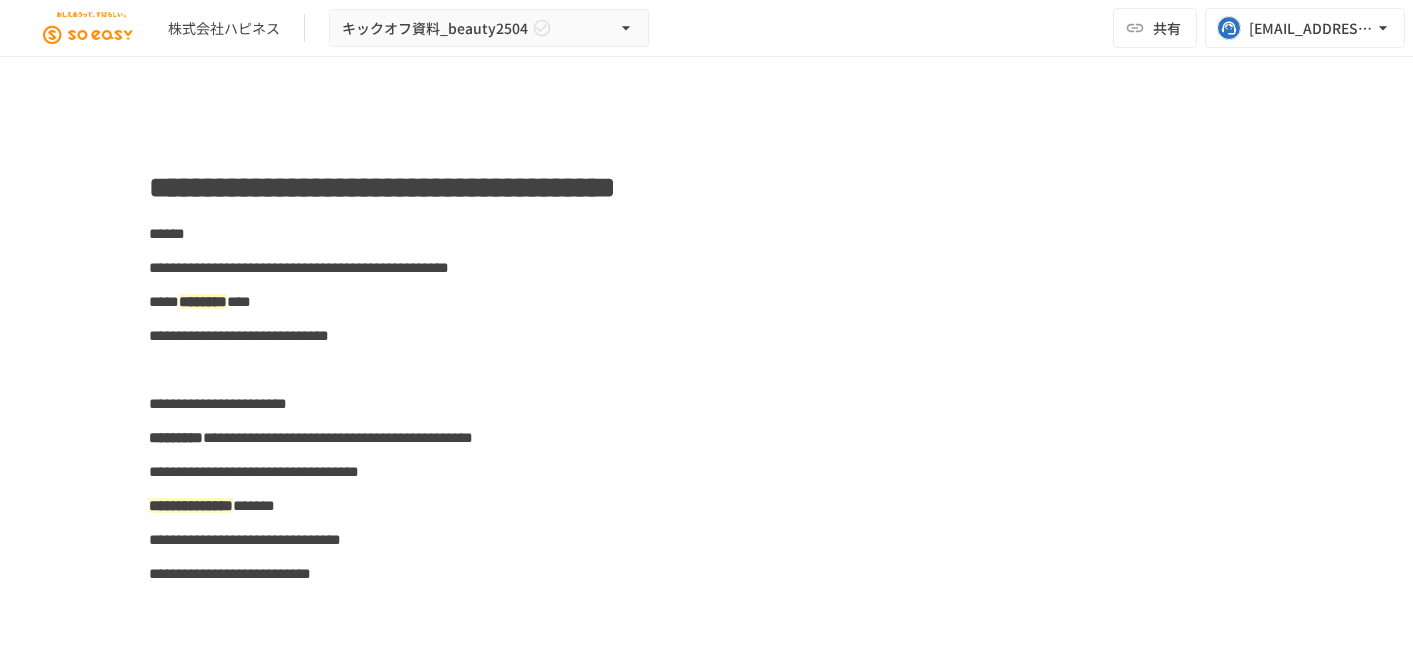 scroll, scrollTop: 0, scrollLeft: 0, axis: both 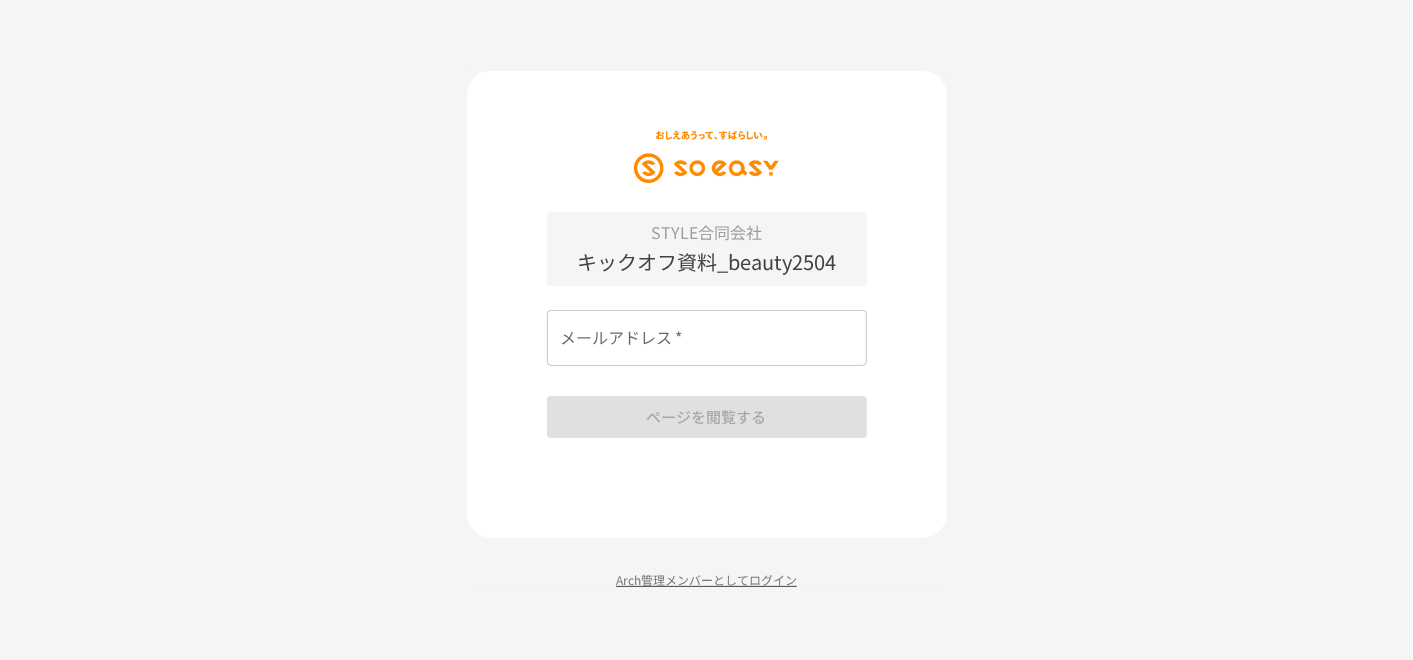 click on "Arch管理メンバーとしてログイン" at bounding box center [707, 579] 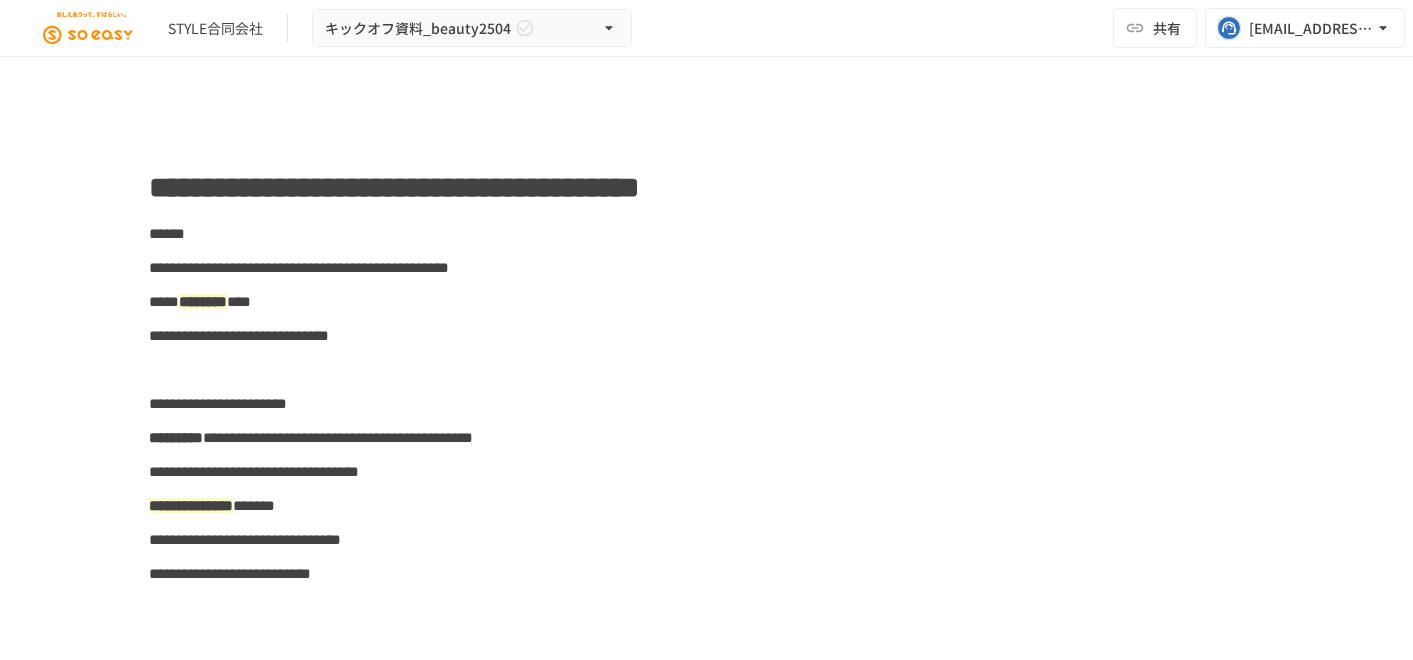 scroll, scrollTop: 0, scrollLeft: 0, axis: both 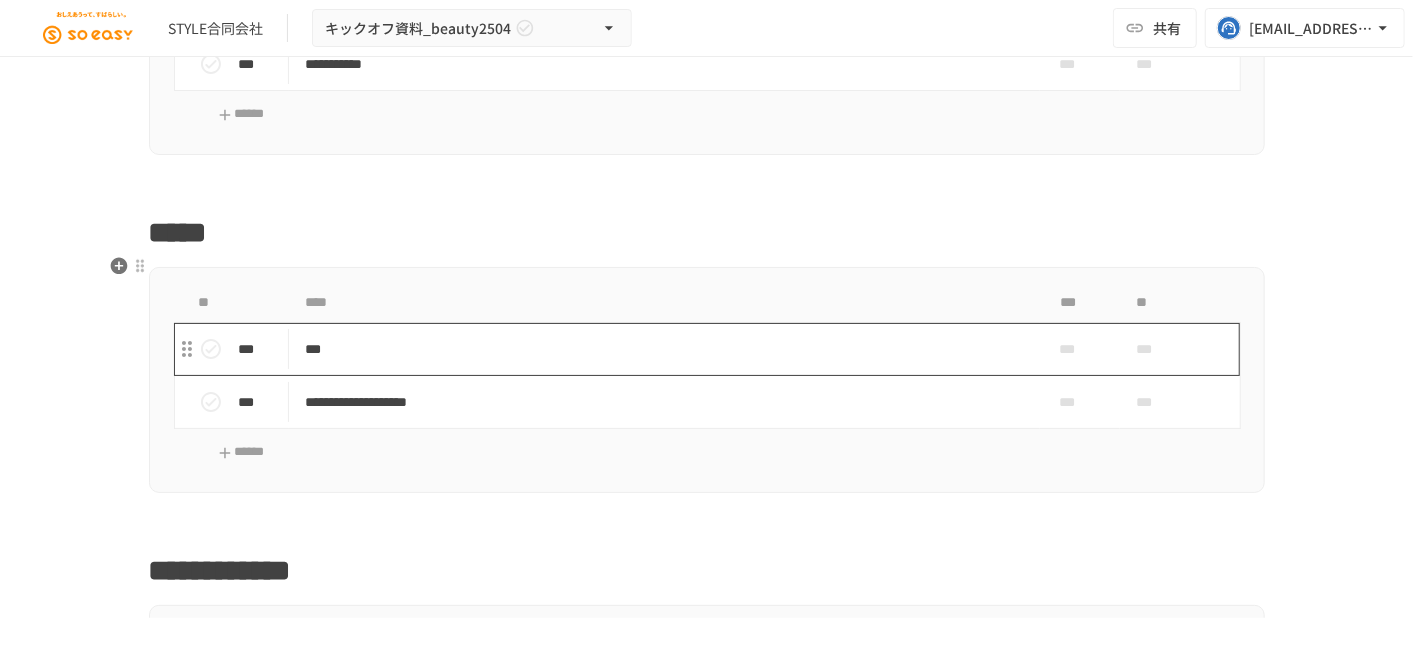 click on "***" at bounding box center (664, 349) 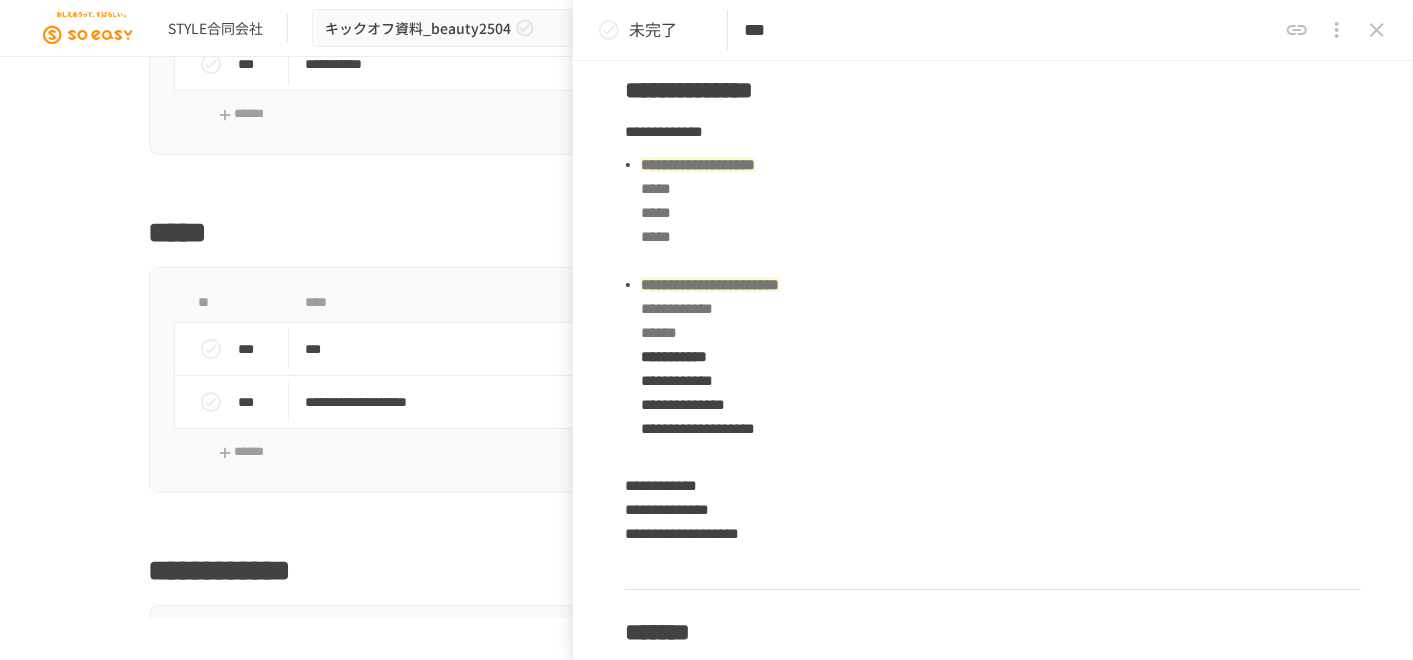 scroll, scrollTop: 888, scrollLeft: 0, axis: vertical 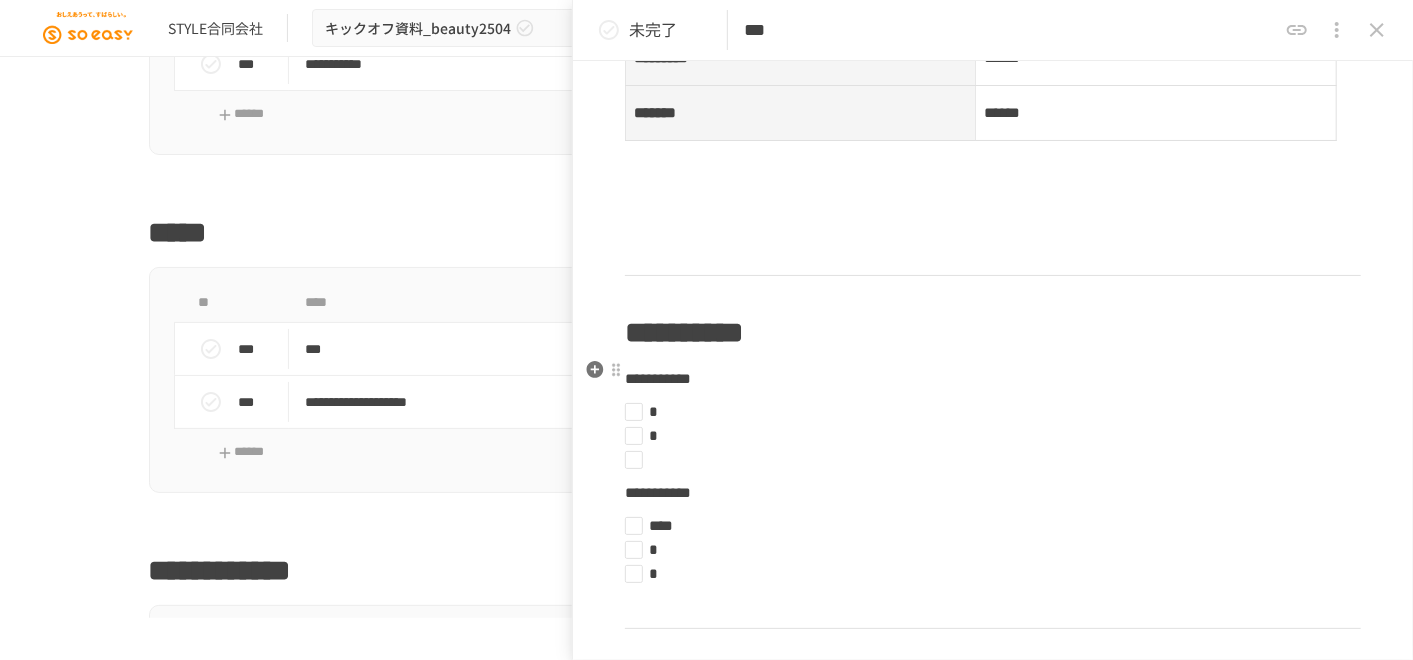 click on "**********" at bounding box center [993, 333] 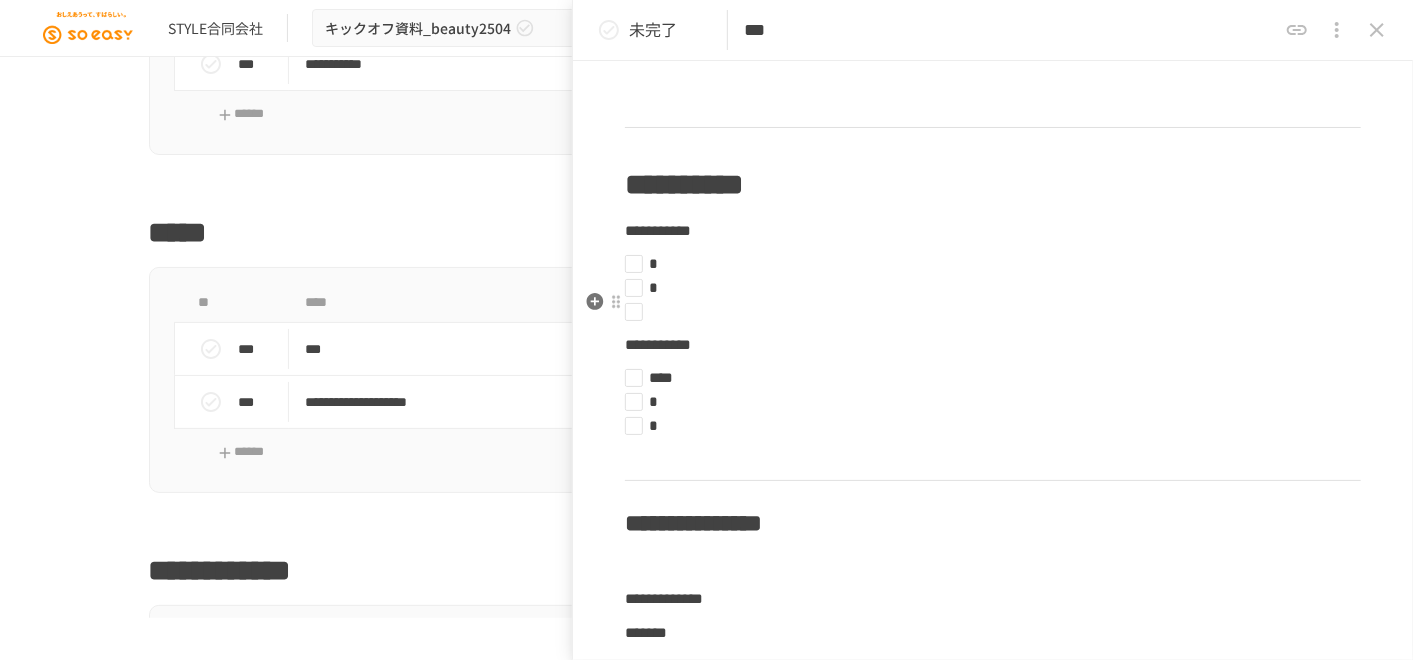 scroll, scrollTop: 3262, scrollLeft: 0, axis: vertical 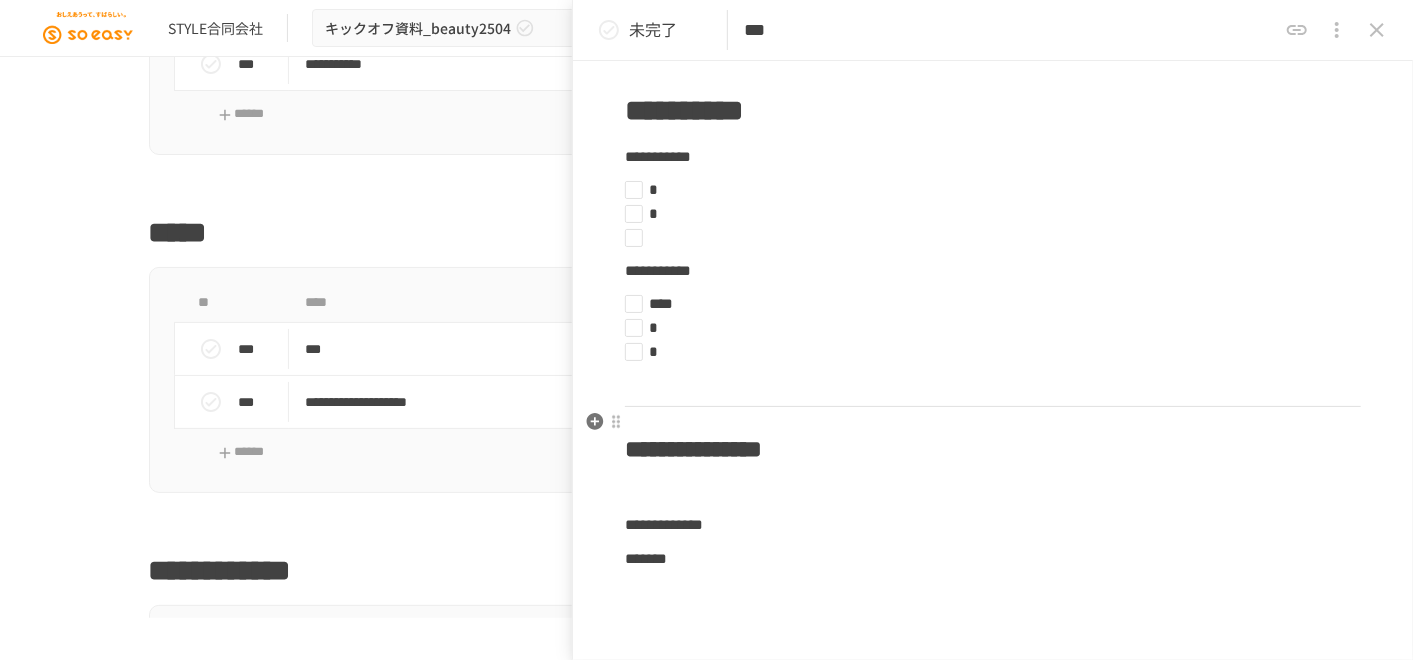 click at bounding box center [993, 406] 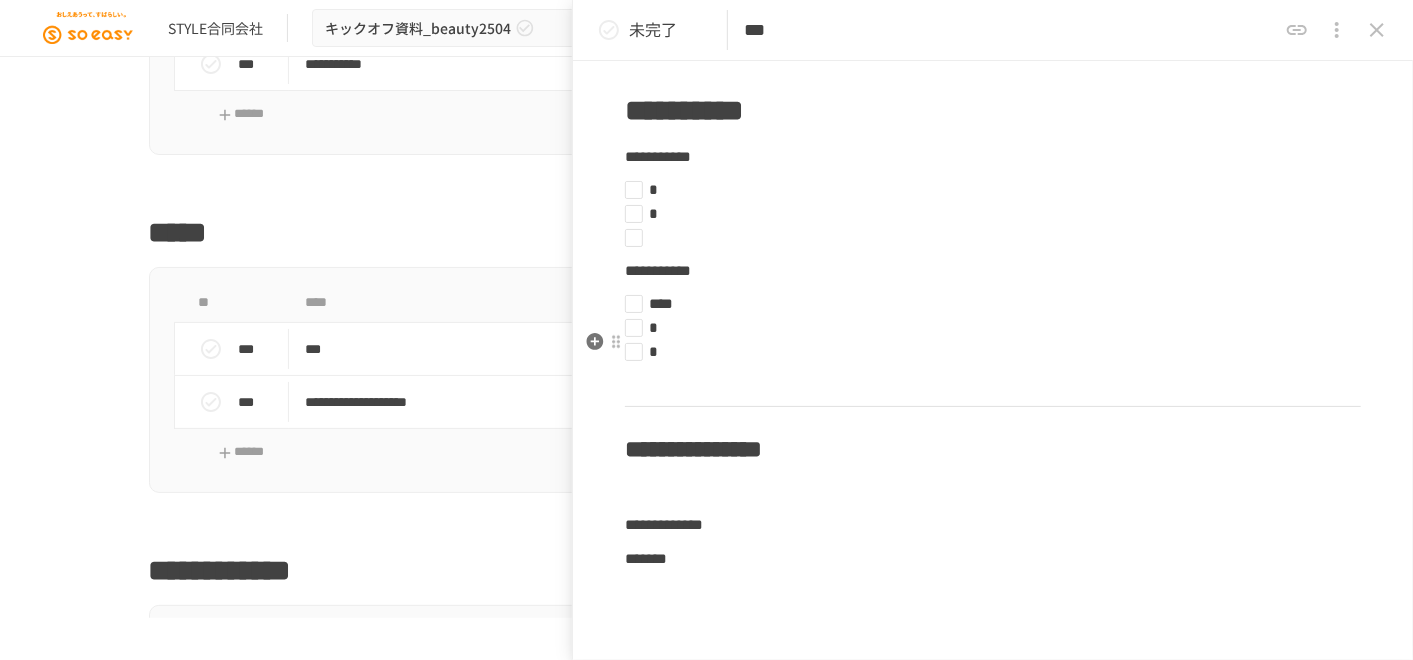 click on "*" at bounding box center [985, 352] 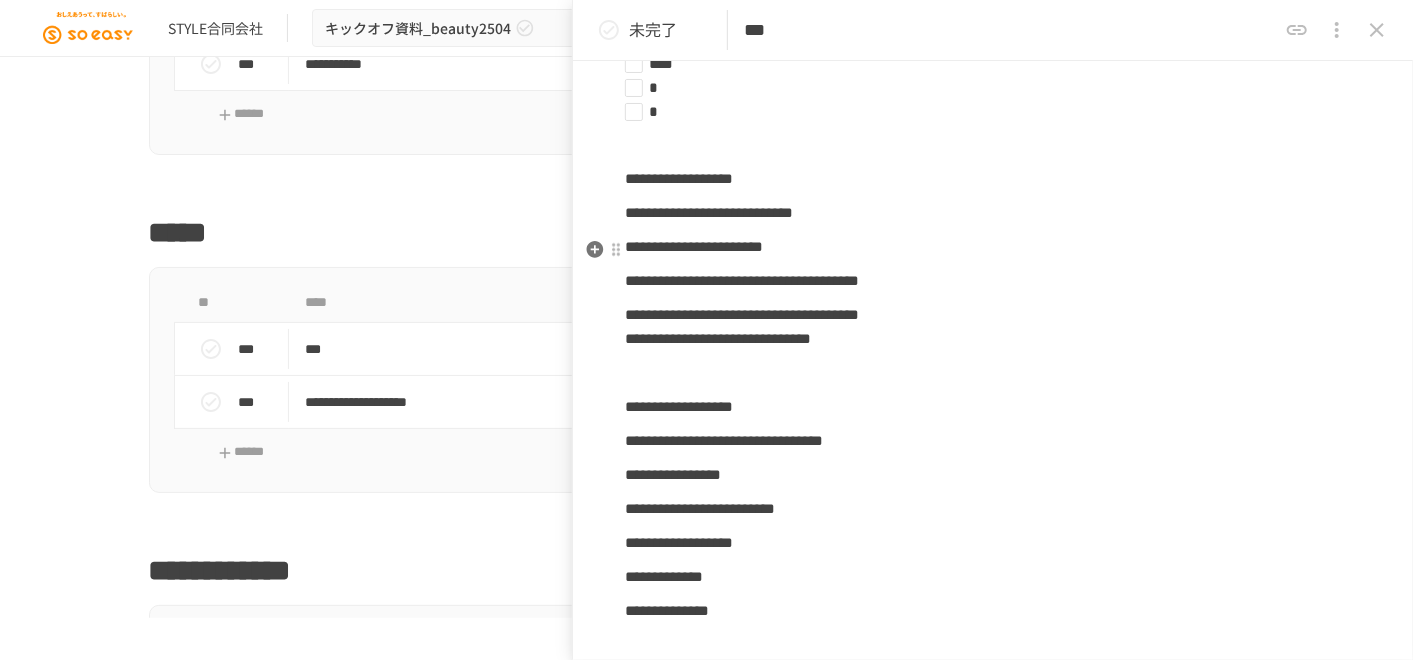 scroll, scrollTop: 3454, scrollLeft: 0, axis: vertical 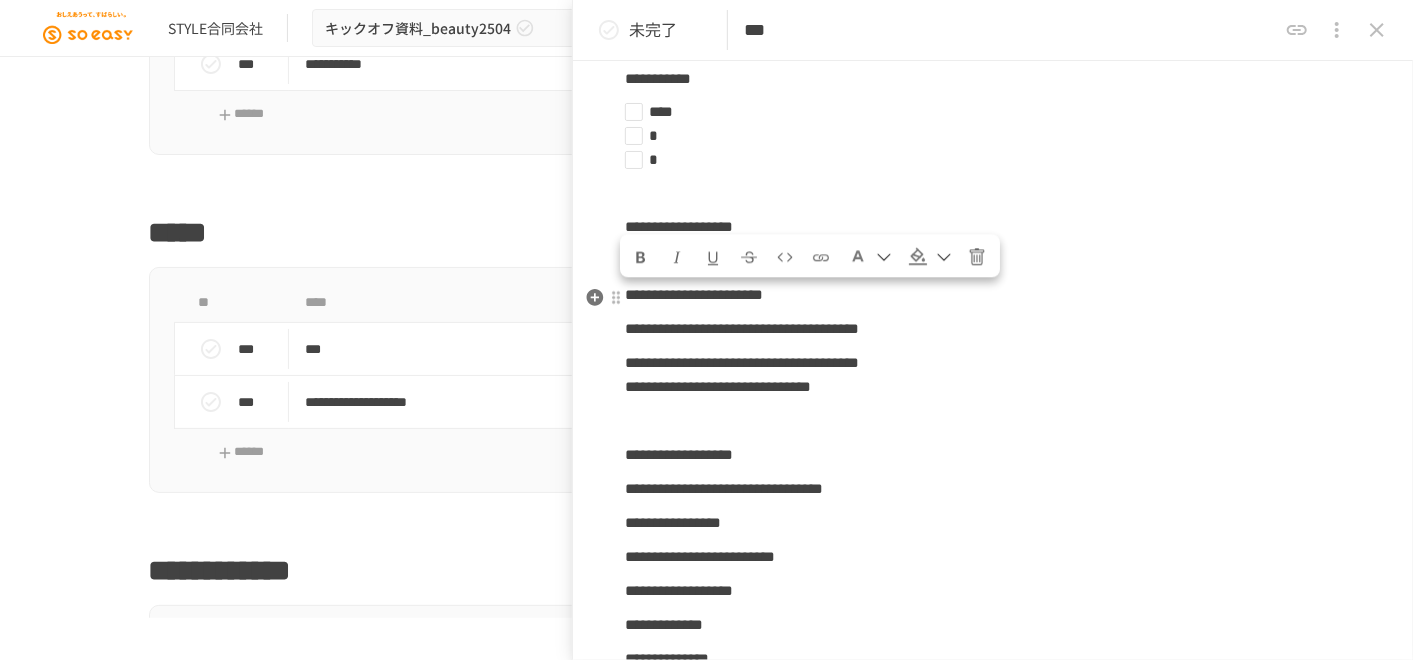 drag, startPoint x: 625, startPoint y: 300, endPoint x: 1042, endPoint y: 302, distance: 417.0048 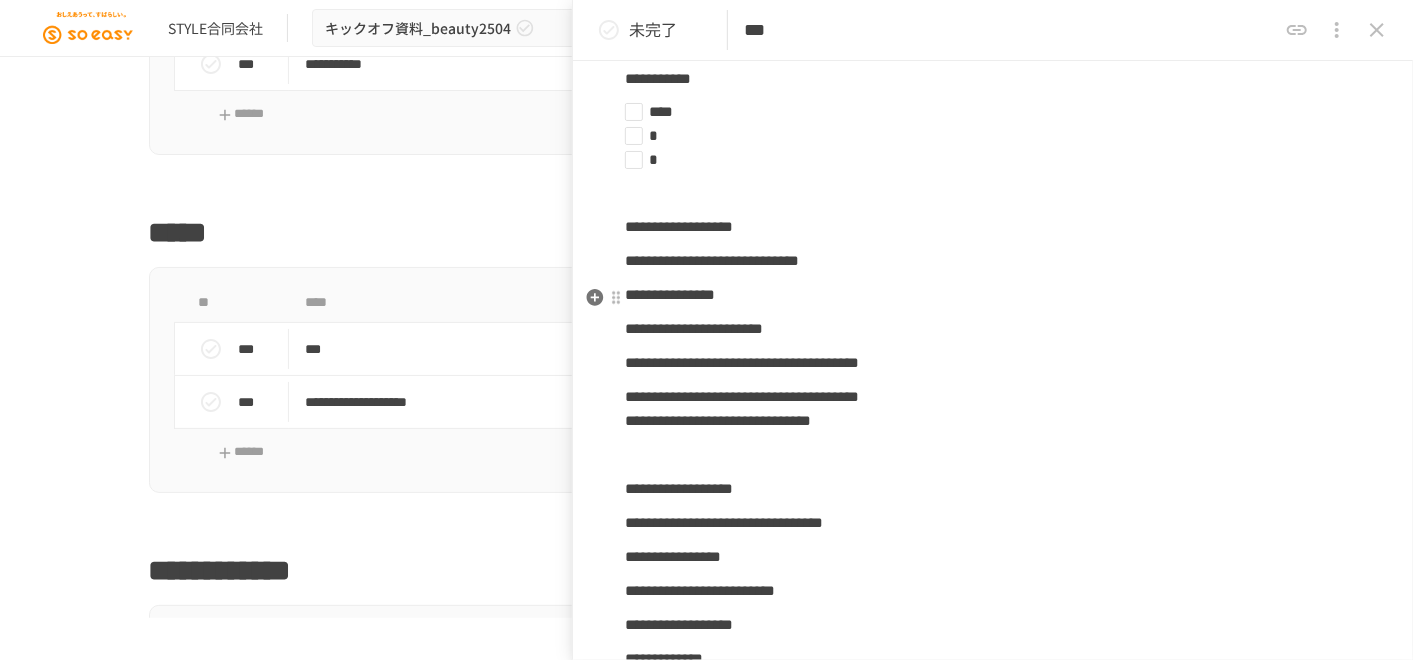 click on "**********" at bounding box center (993, 261) 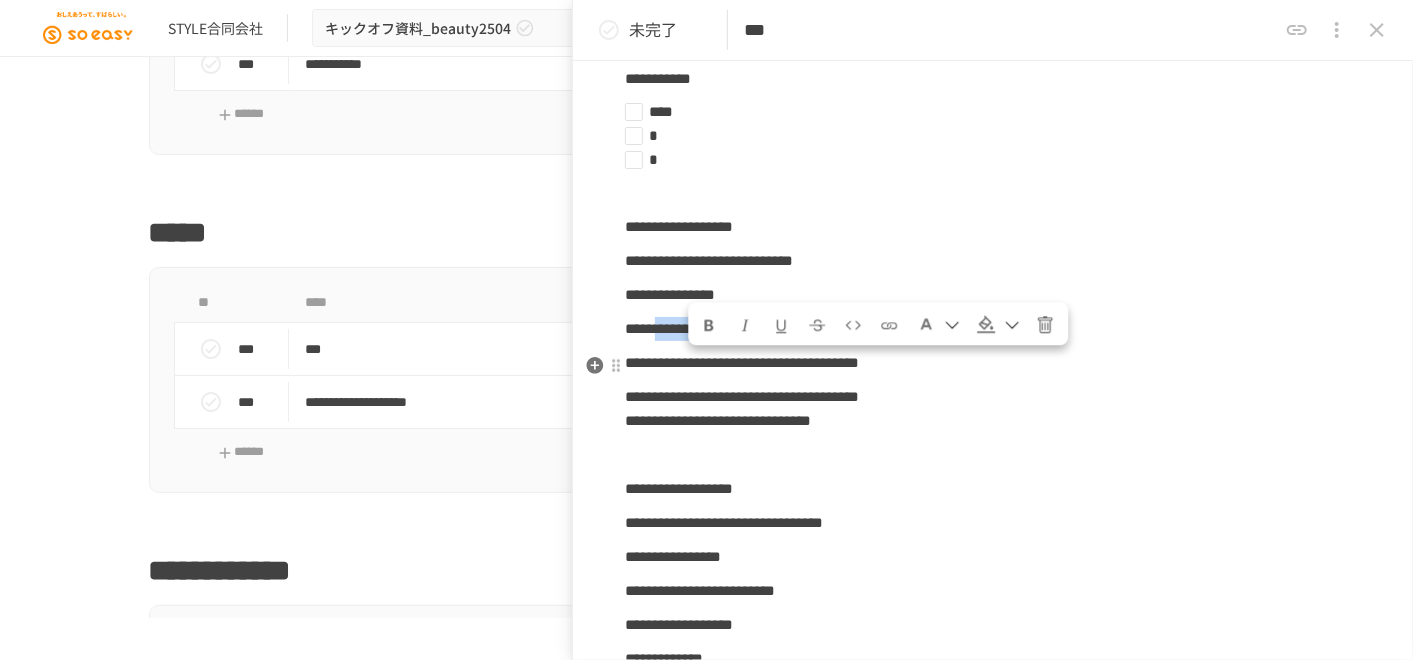 drag, startPoint x: 697, startPoint y: 361, endPoint x: 990, endPoint y: 362, distance: 293.0017 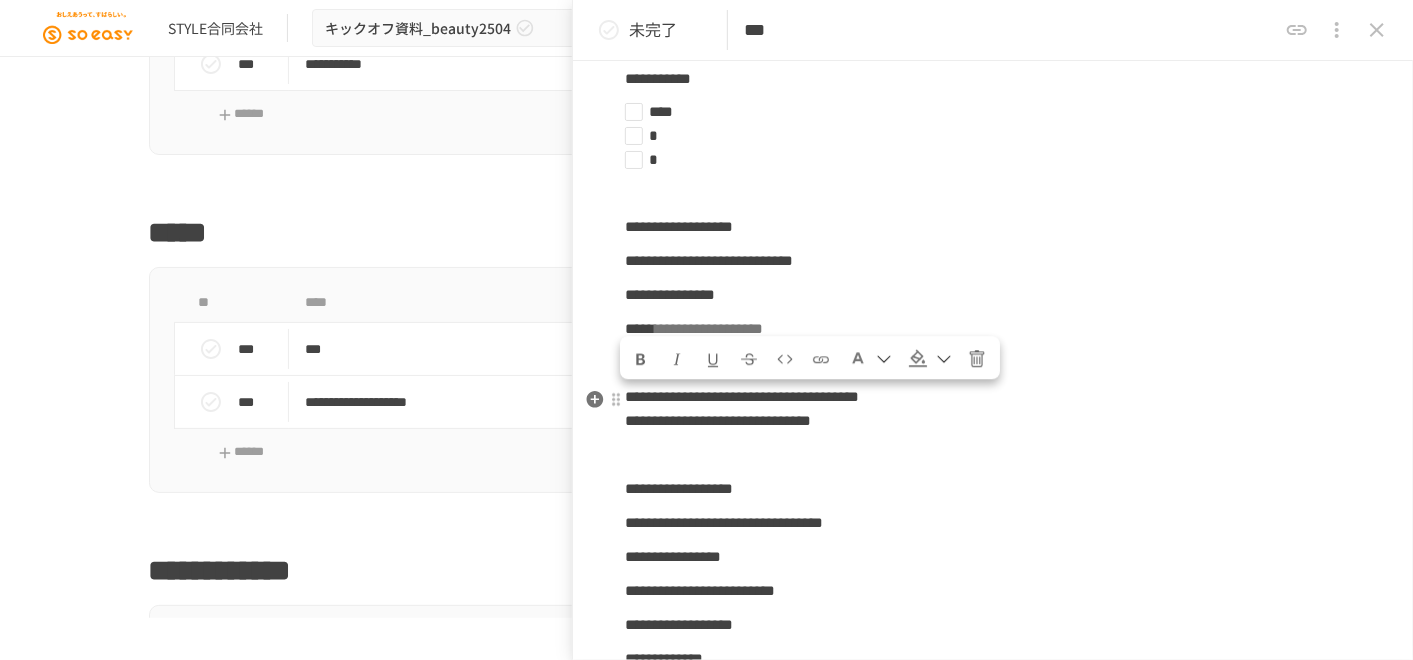 drag, startPoint x: 627, startPoint y: 397, endPoint x: 1253, endPoint y: 400, distance: 626.0072 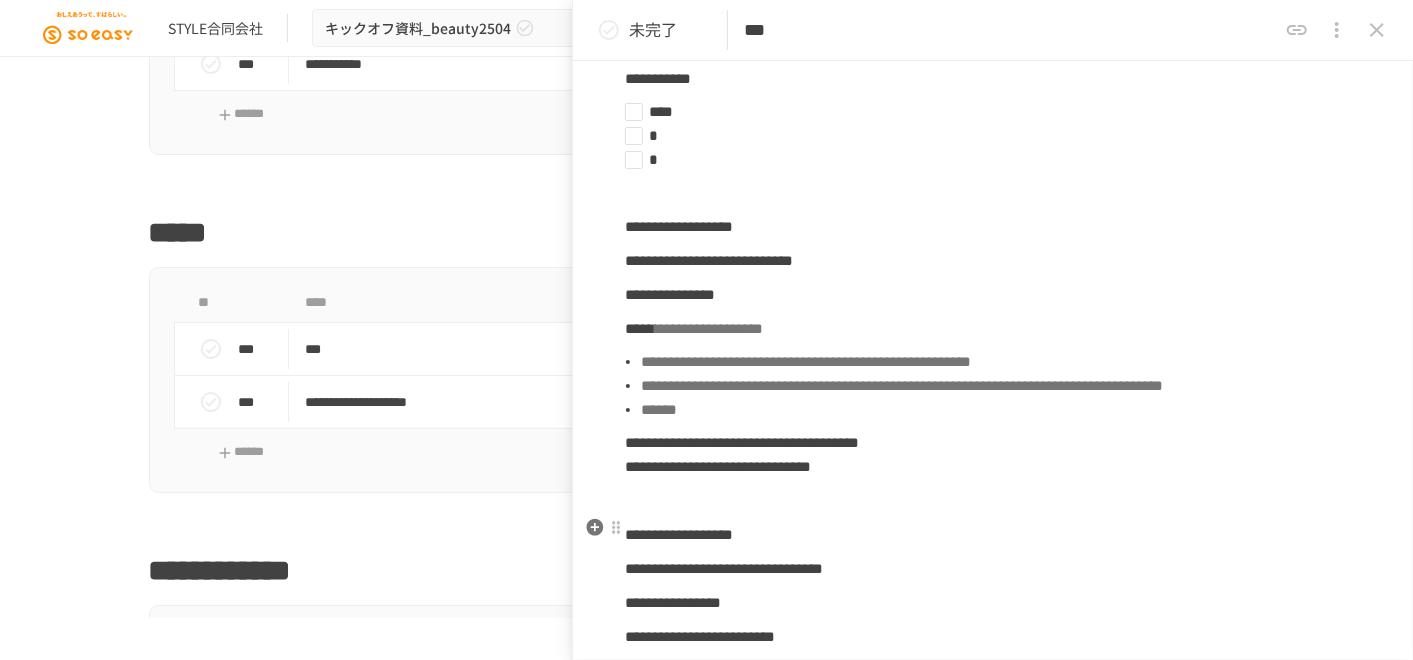 click on "**********" at bounding box center (742, 442) 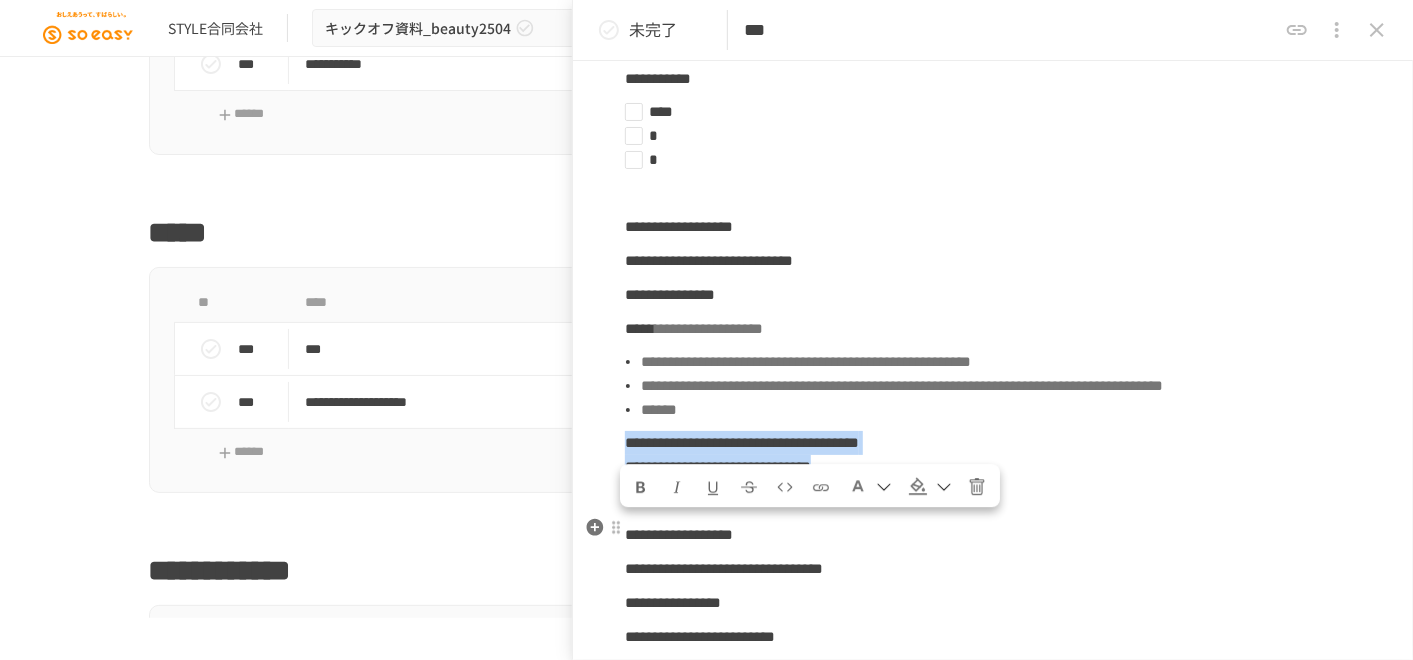 drag, startPoint x: 627, startPoint y: 528, endPoint x: 1108, endPoint y: 546, distance: 481.33667 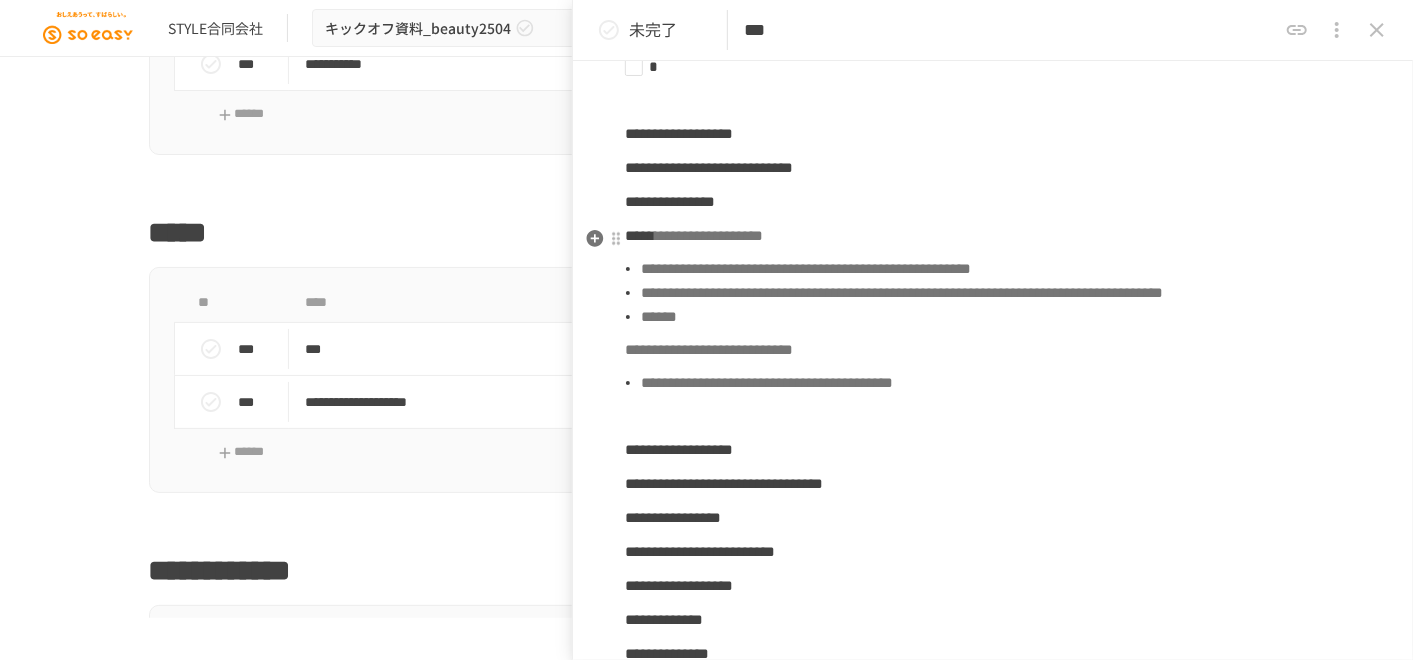 scroll, scrollTop: 3677, scrollLeft: 0, axis: vertical 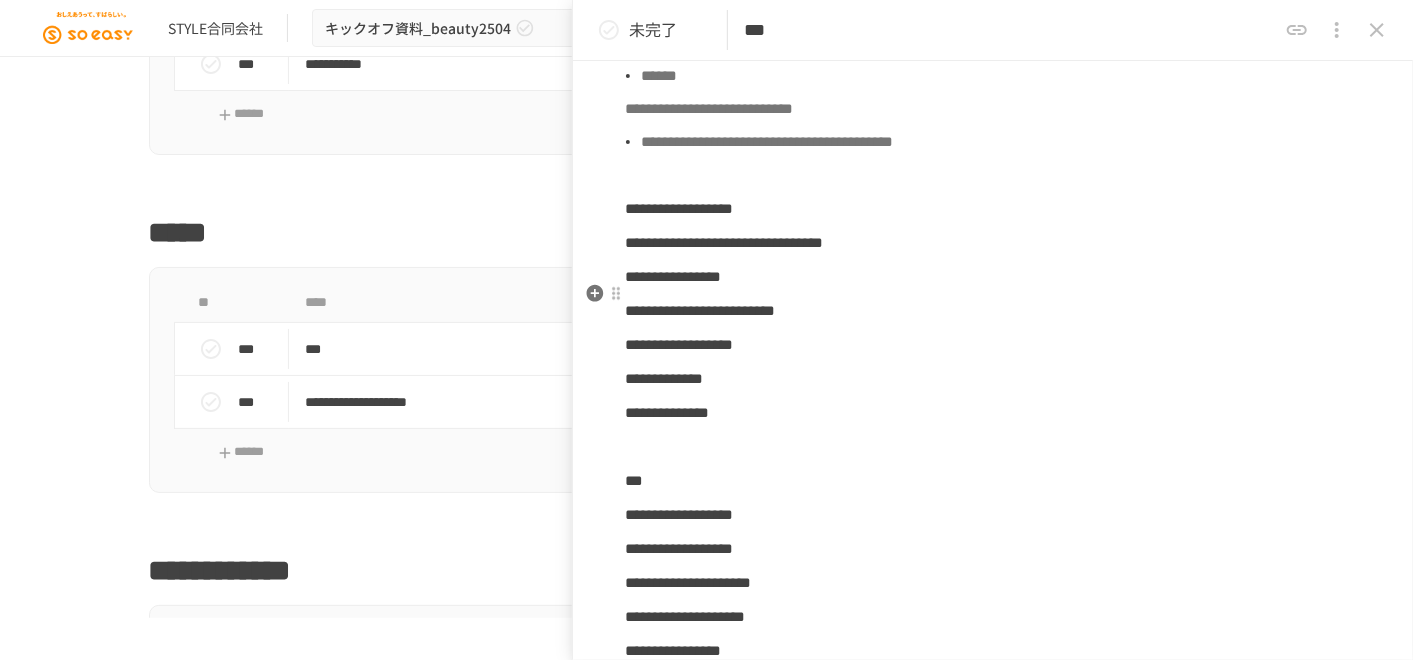 click on "**********" at bounding box center [993, 209] 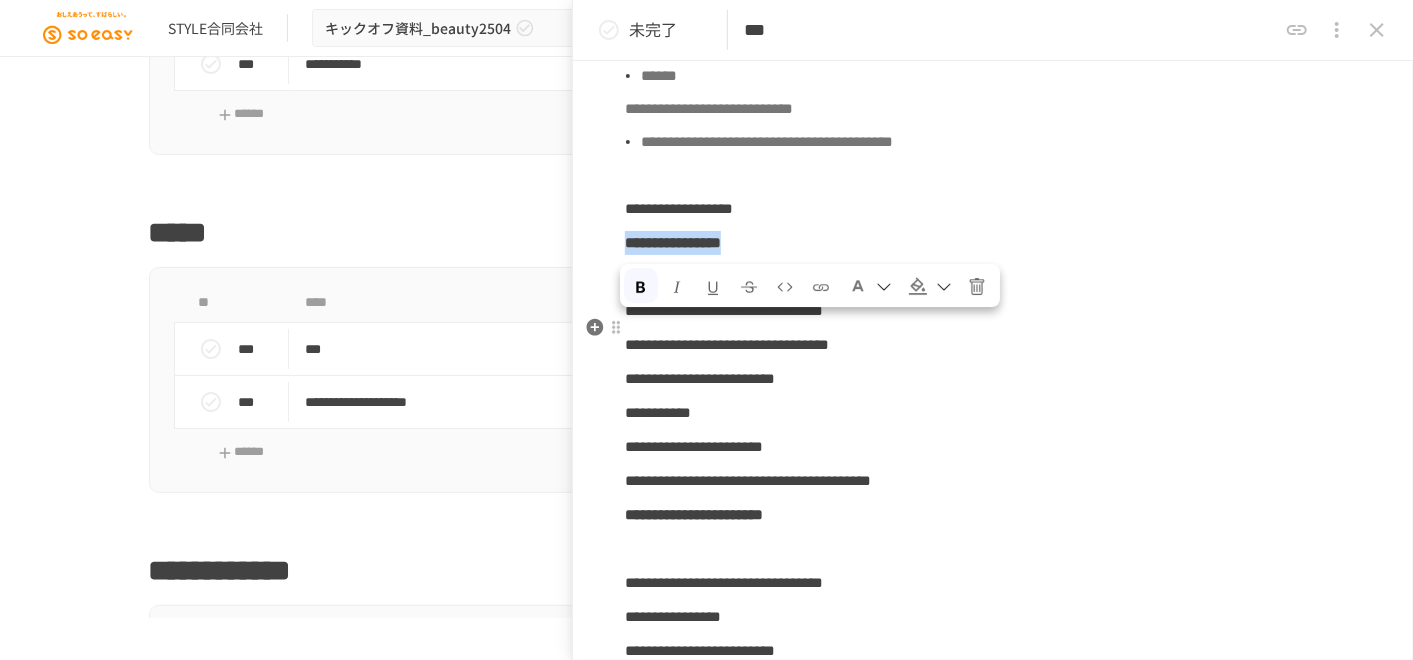 drag, startPoint x: 898, startPoint y: 332, endPoint x: 631, endPoint y: 328, distance: 267.02997 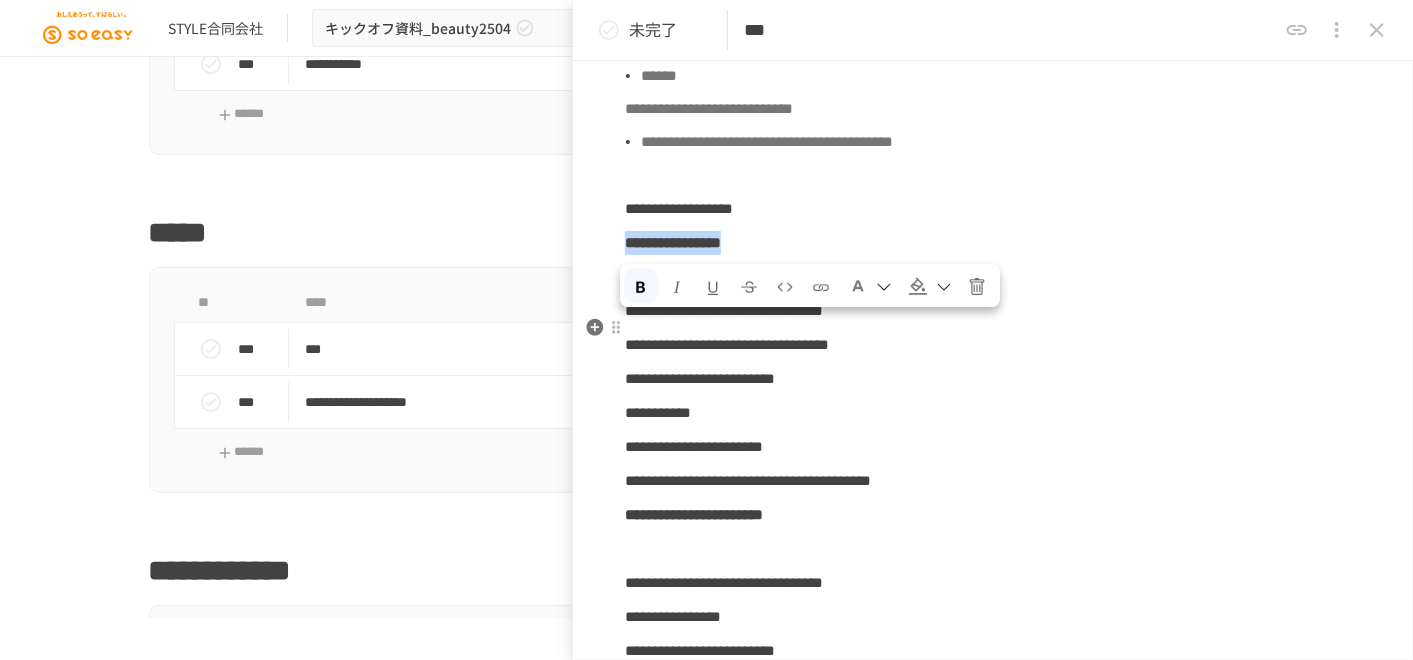 click on "**********" at bounding box center (993, 243) 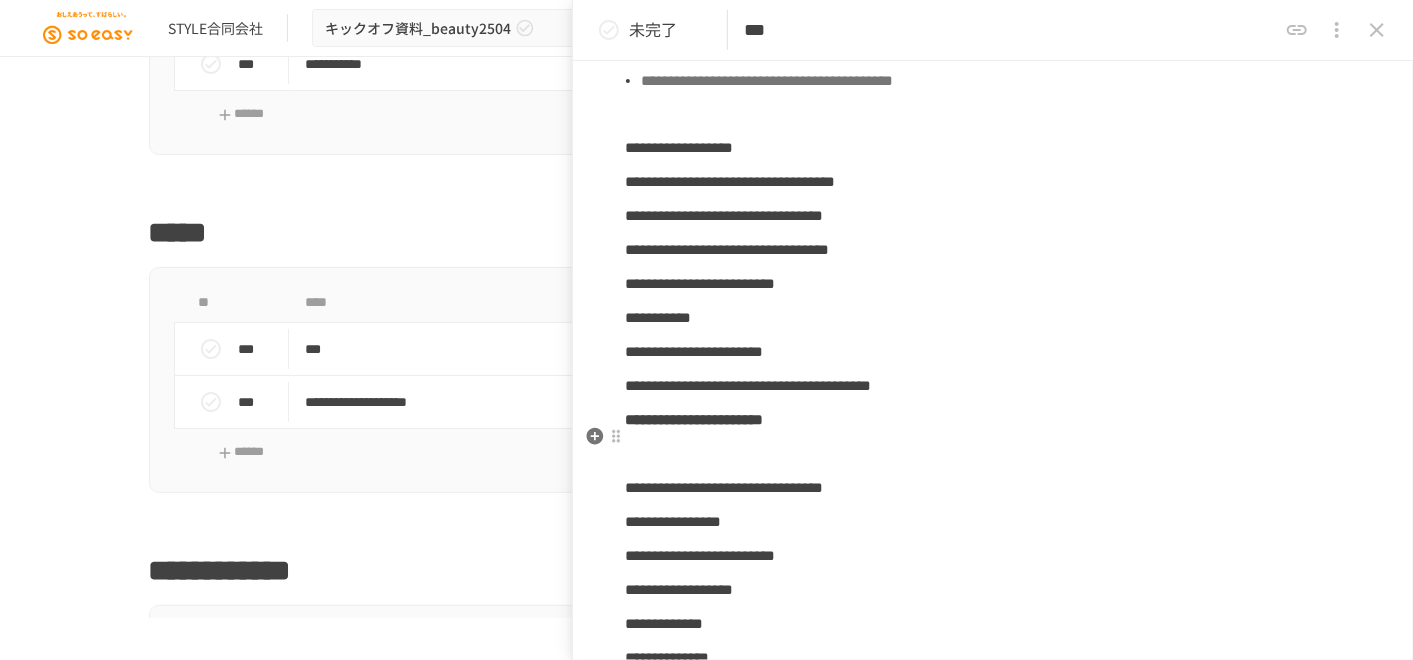 scroll, scrollTop: 3899, scrollLeft: 0, axis: vertical 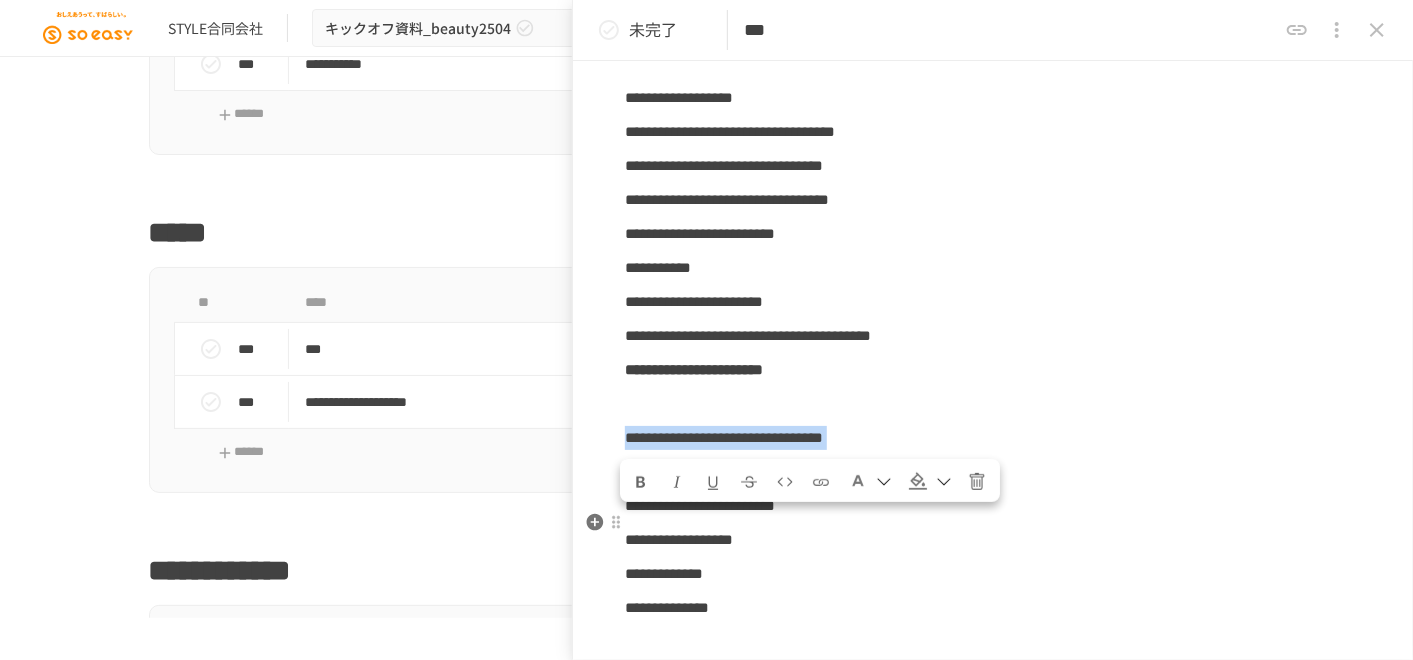drag, startPoint x: 884, startPoint y: 559, endPoint x: 626, endPoint y: 531, distance: 259.51492 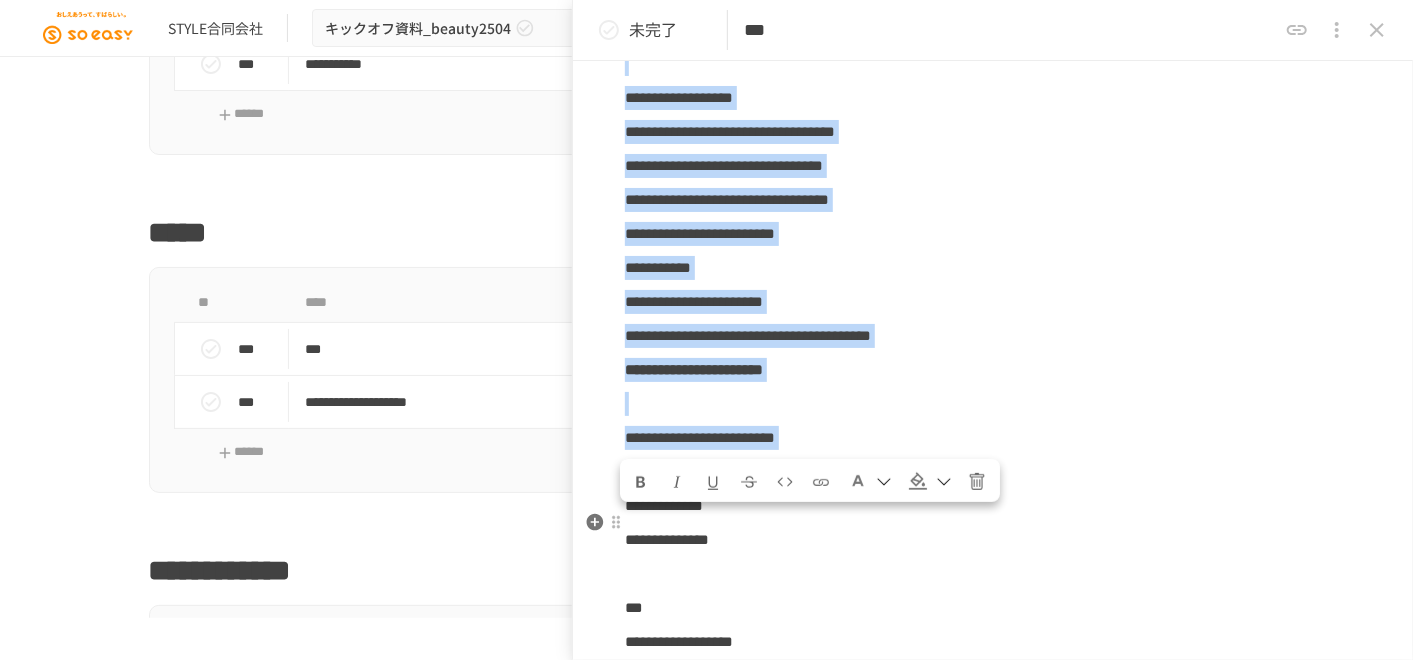 drag, startPoint x: 911, startPoint y: 554, endPoint x: 622, endPoint y: 525, distance: 290.4514 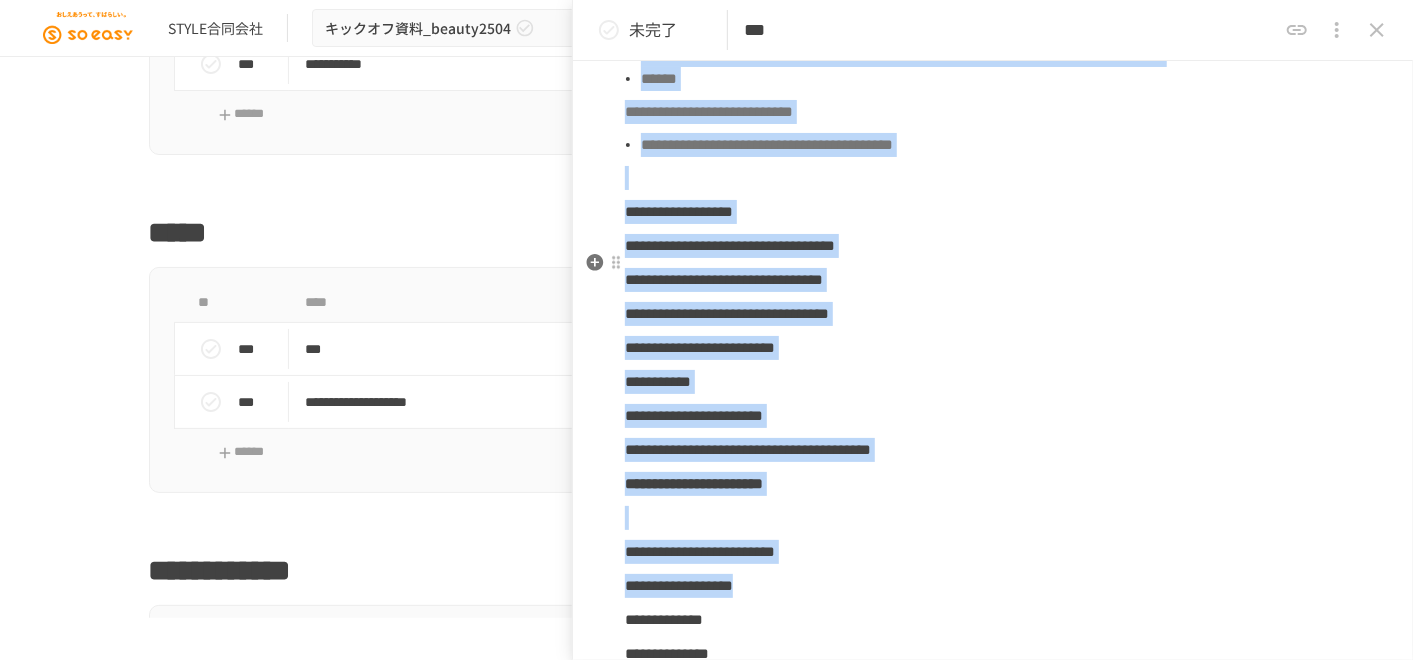 scroll, scrollTop: 3894, scrollLeft: 0, axis: vertical 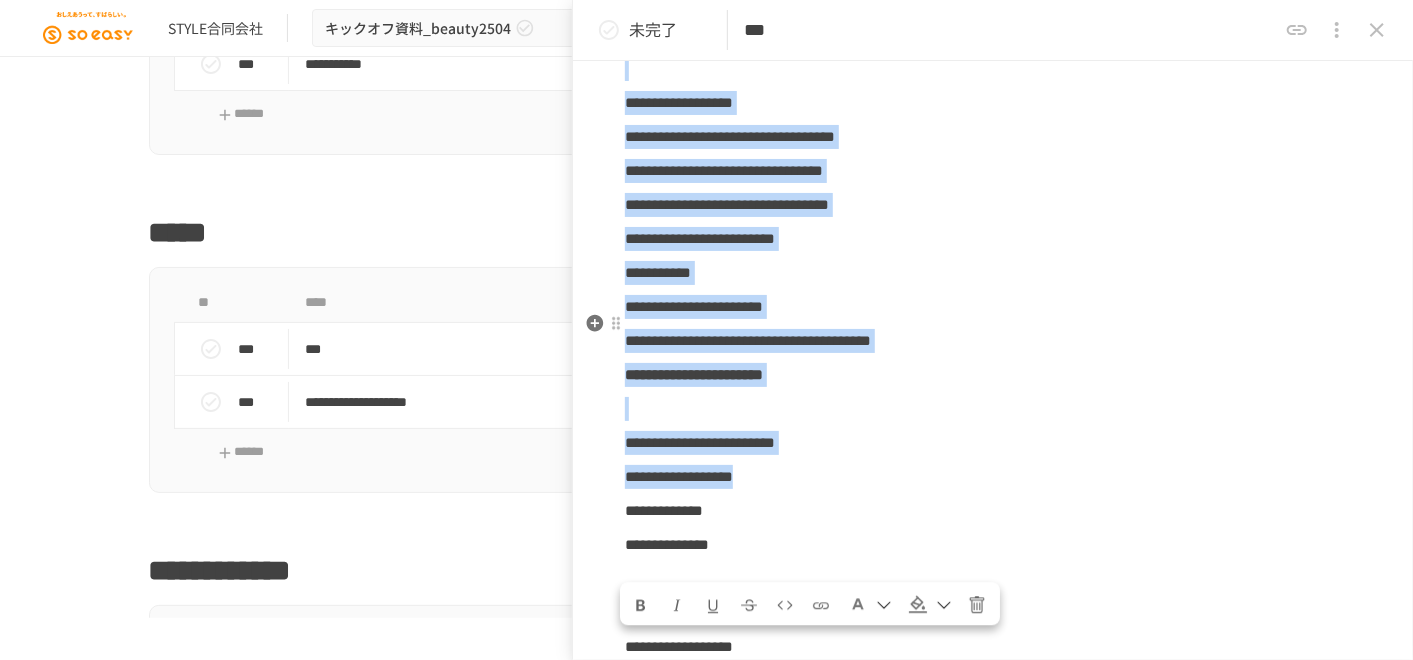click on "**********" at bounding box center [993, 239] 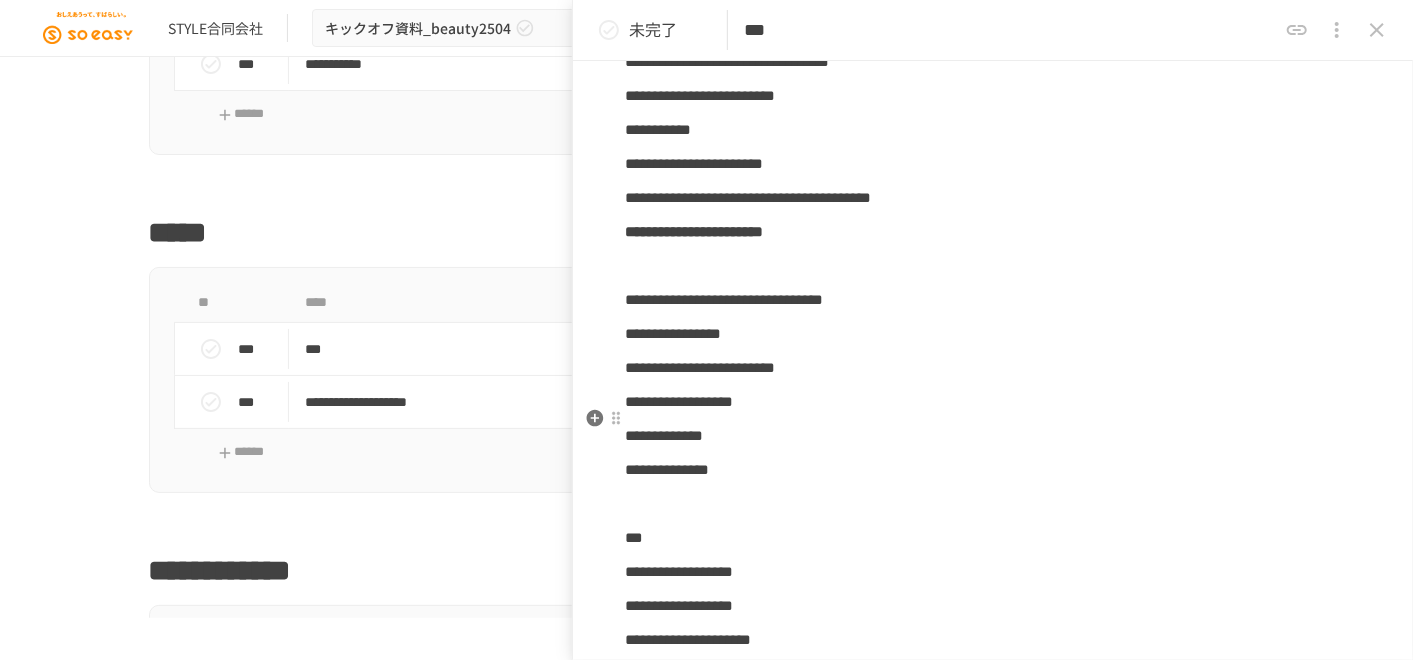 scroll, scrollTop: 4117, scrollLeft: 0, axis: vertical 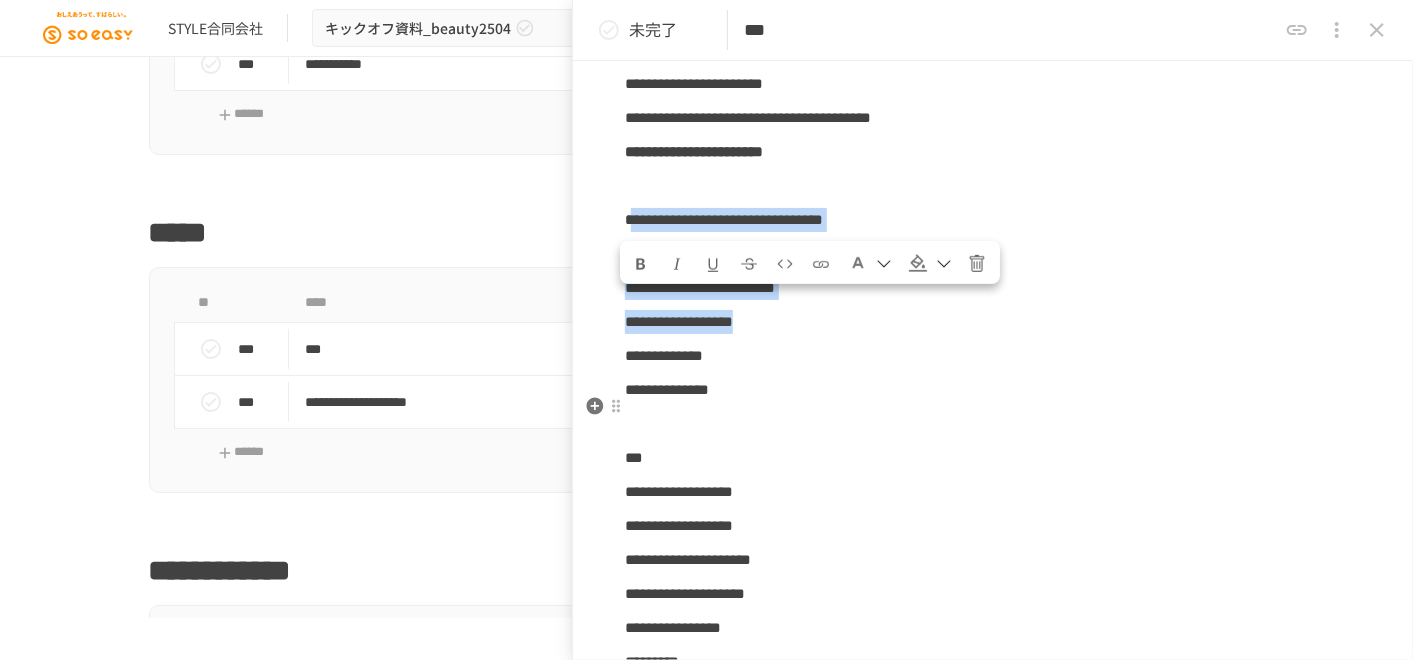 drag, startPoint x: 634, startPoint y: 308, endPoint x: 937, endPoint y: 400, distance: 316.65912 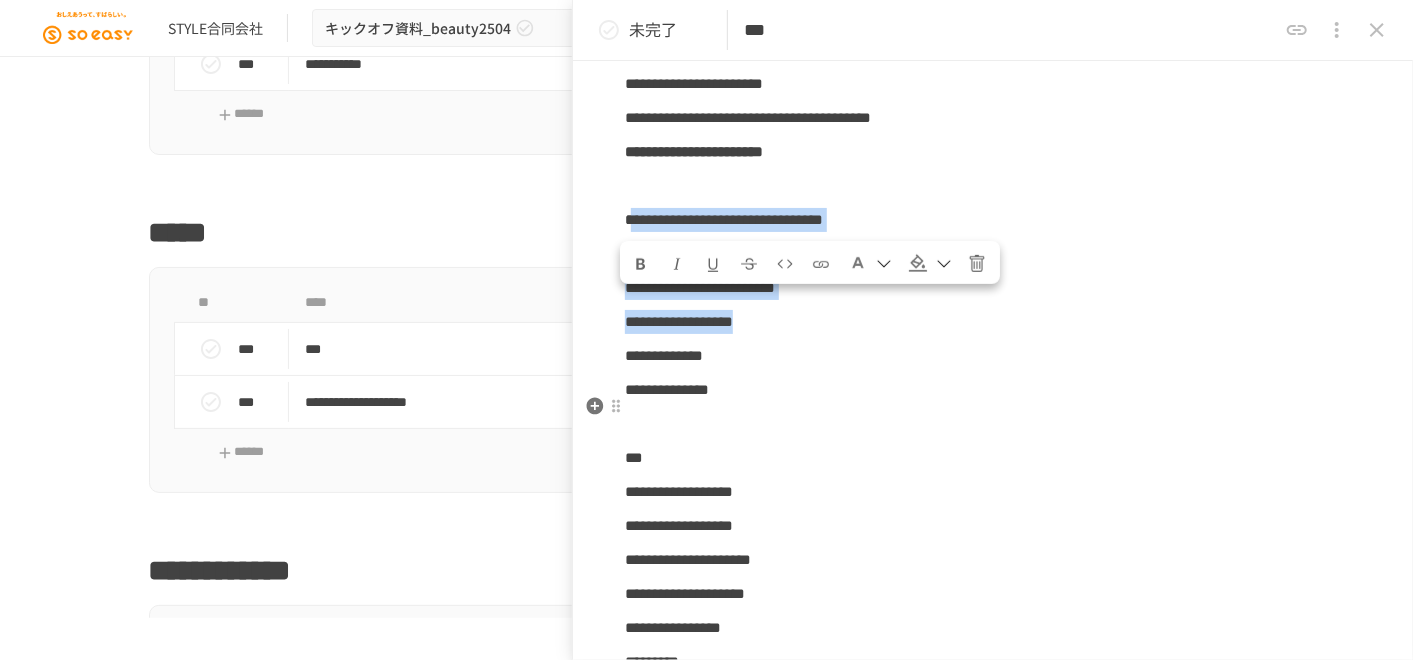 click on "**********" at bounding box center [993, -1173] 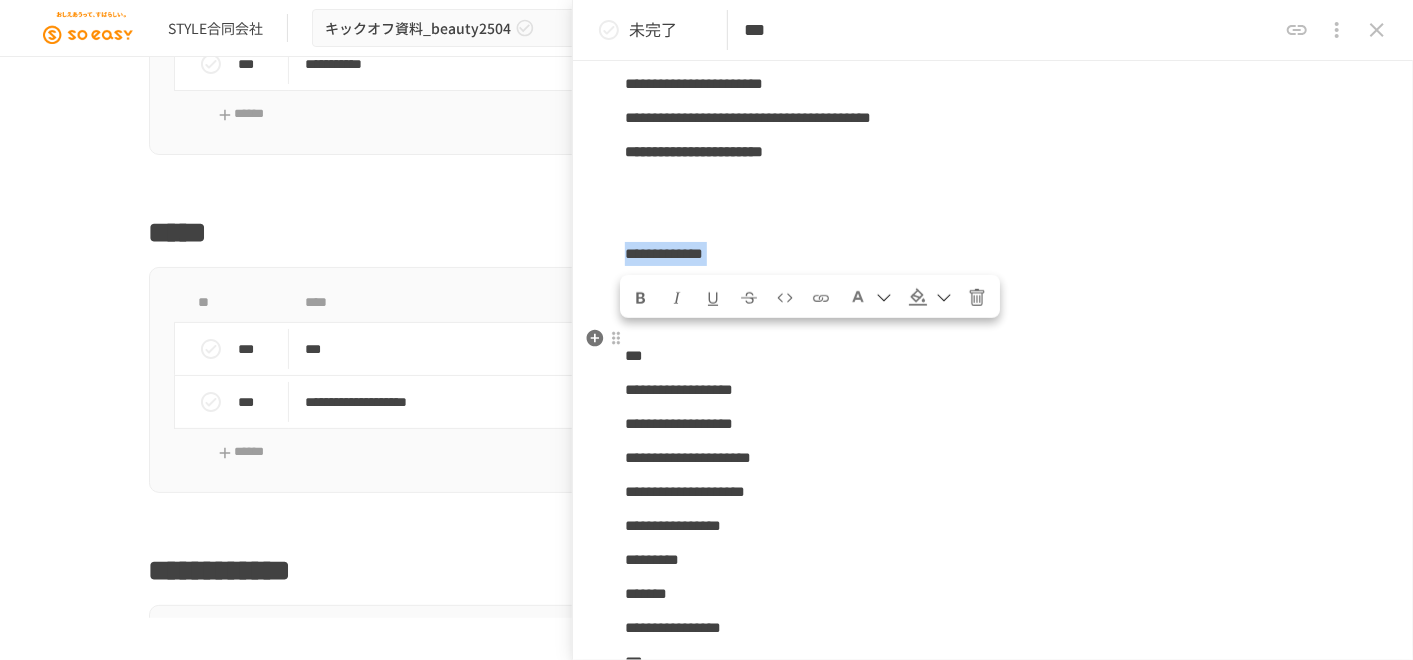 drag, startPoint x: 871, startPoint y: 374, endPoint x: 631, endPoint y: 341, distance: 242.25813 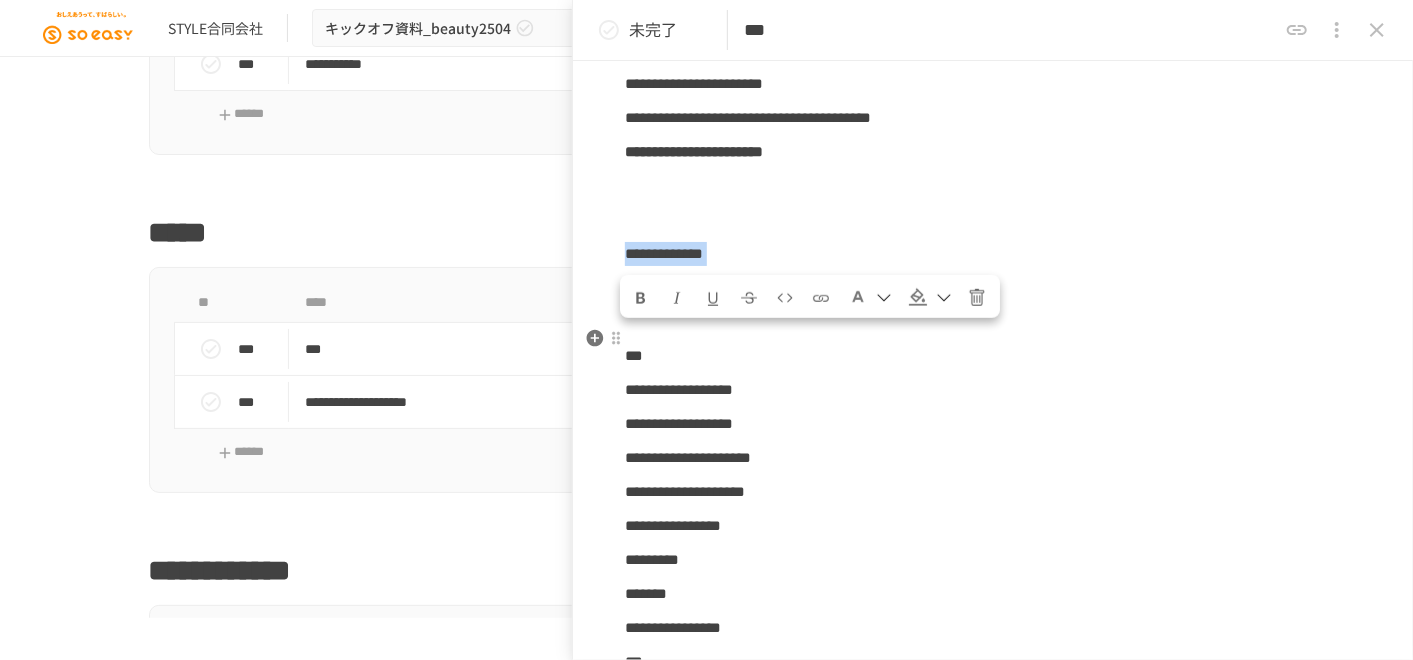 click on "**********" at bounding box center [993, -1224] 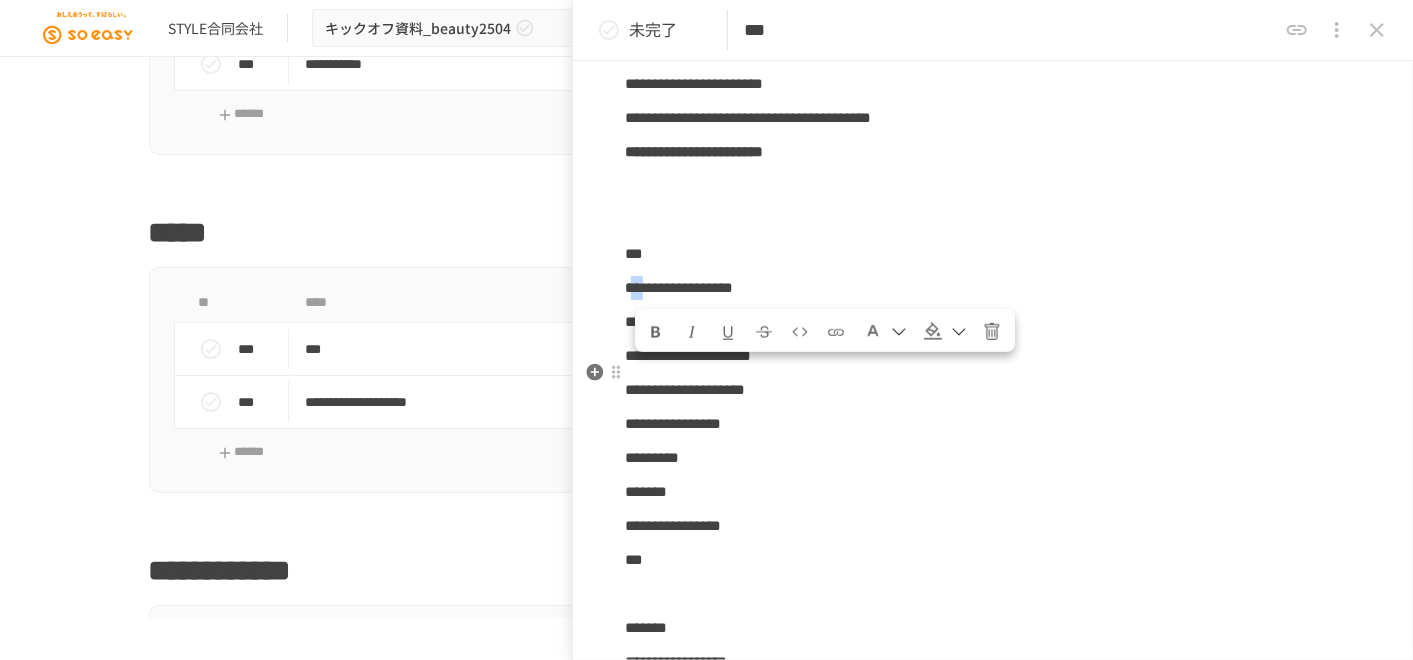 drag, startPoint x: 634, startPoint y: 370, endPoint x: 668, endPoint y: 382, distance: 36.05551 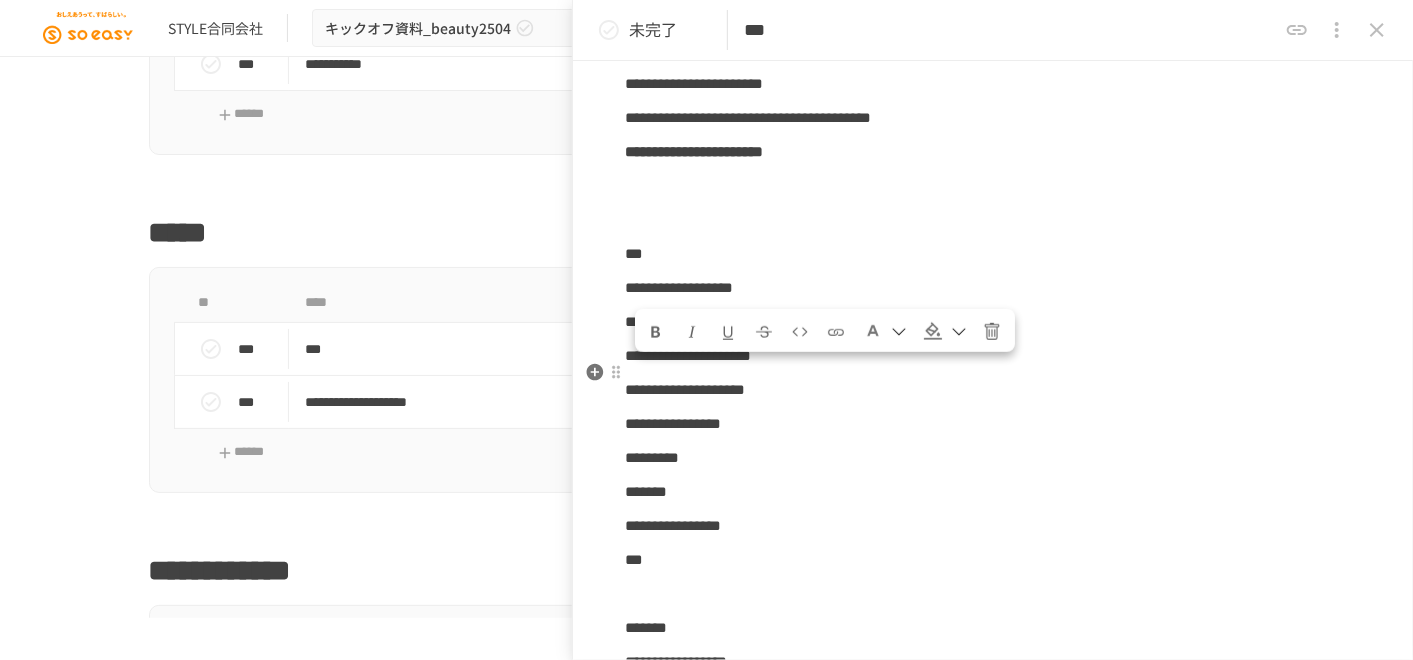 drag, startPoint x: 759, startPoint y: 378, endPoint x: 707, endPoint y: 371, distance: 52.46904 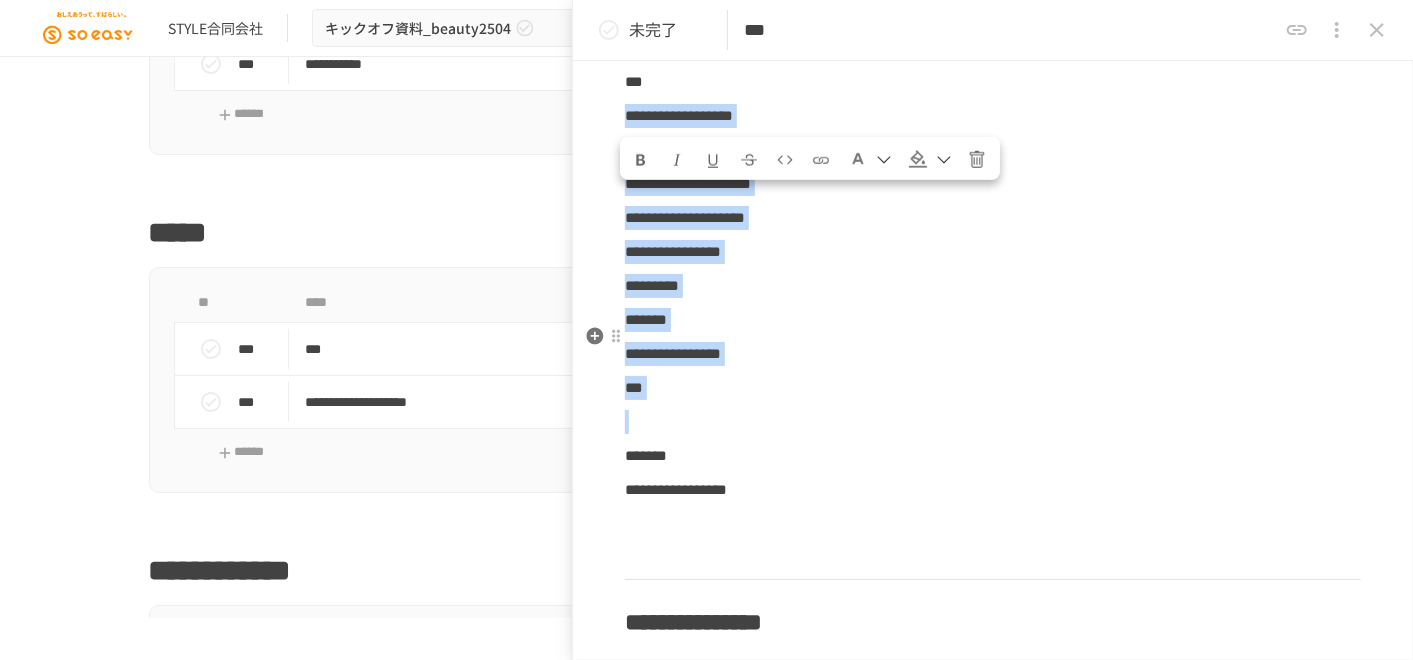 scroll, scrollTop: 4339, scrollLeft: 0, axis: vertical 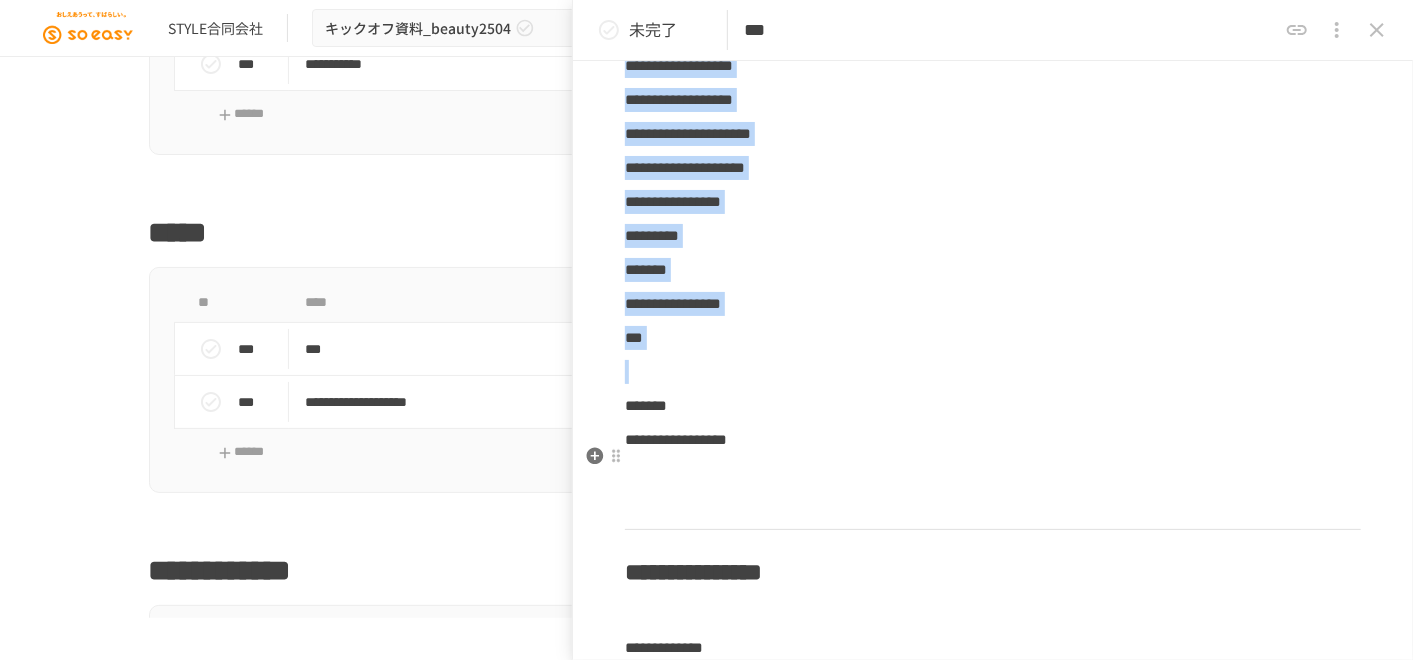 drag, startPoint x: 629, startPoint y: 368, endPoint x: 927, endPoint y: 446, distance: 308.03897 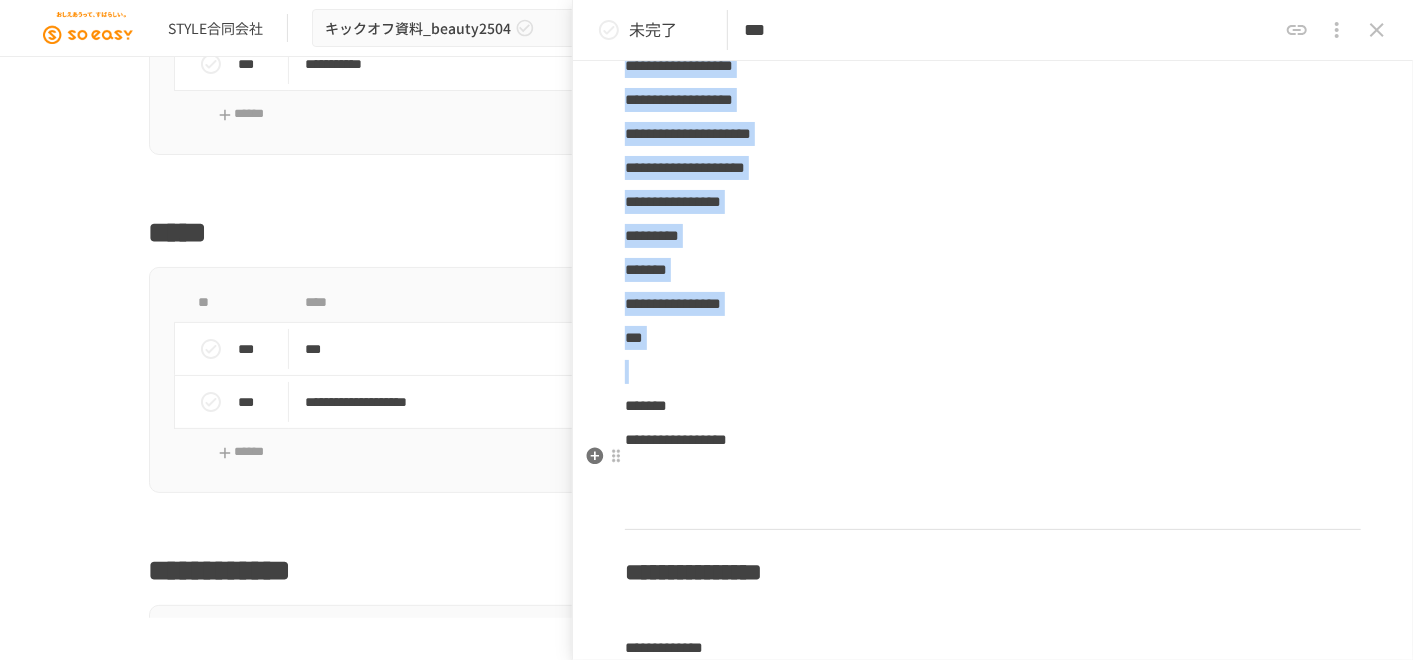 click on "**********" at bounding box center [993, -1497] 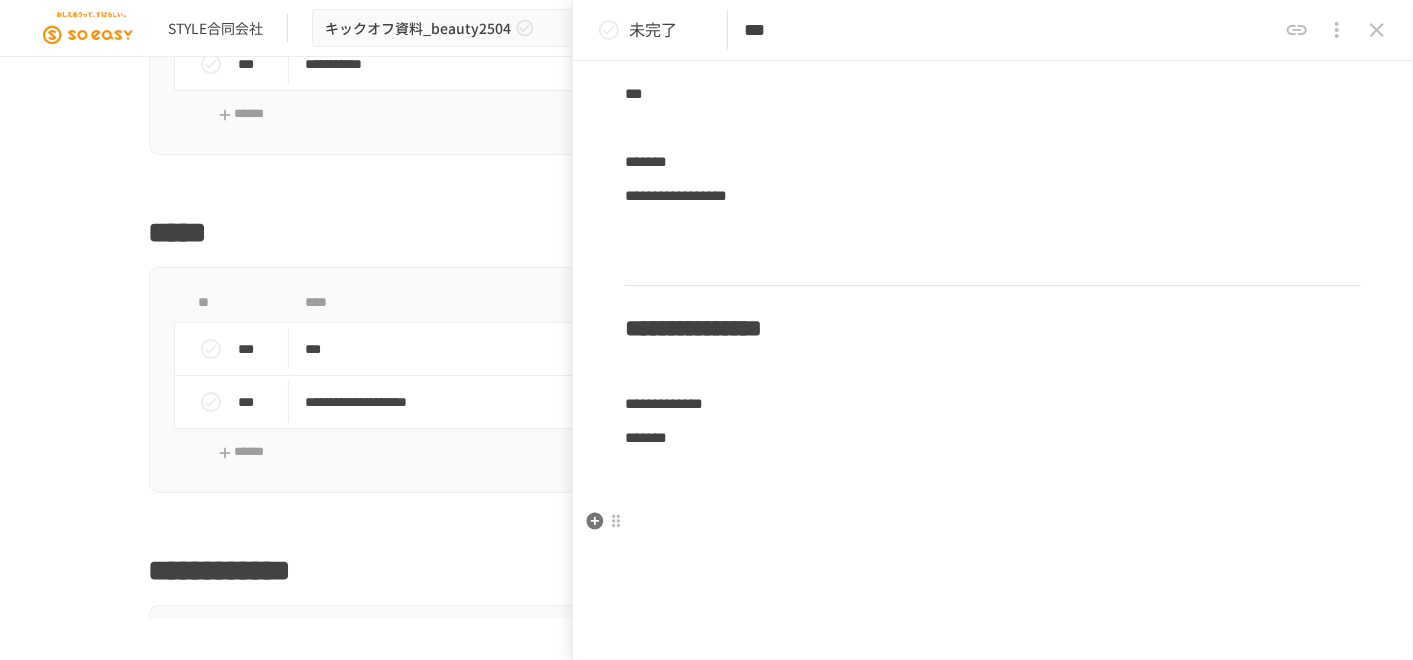 scroll, scrollTop: 4228, scrollLeft: 0, axis: vertical 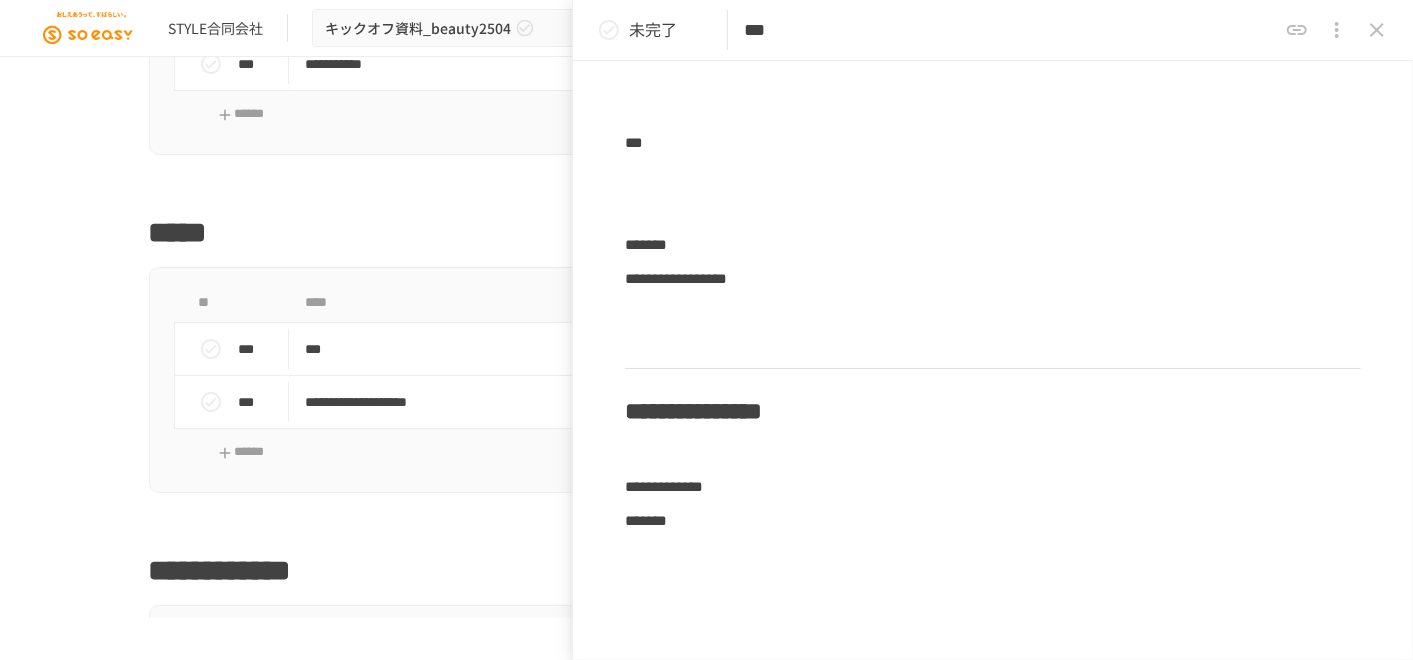 type 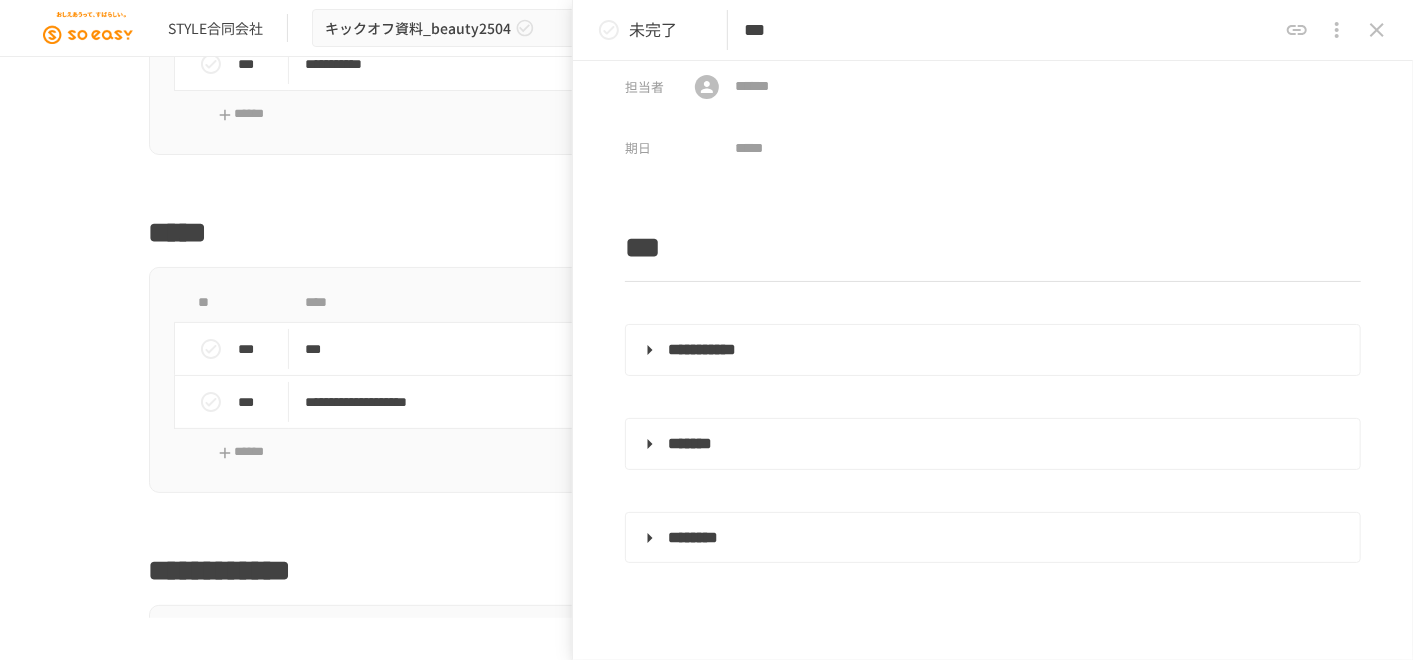 scroll, scrollTop: 0, scrollLeft: 0, axis: both 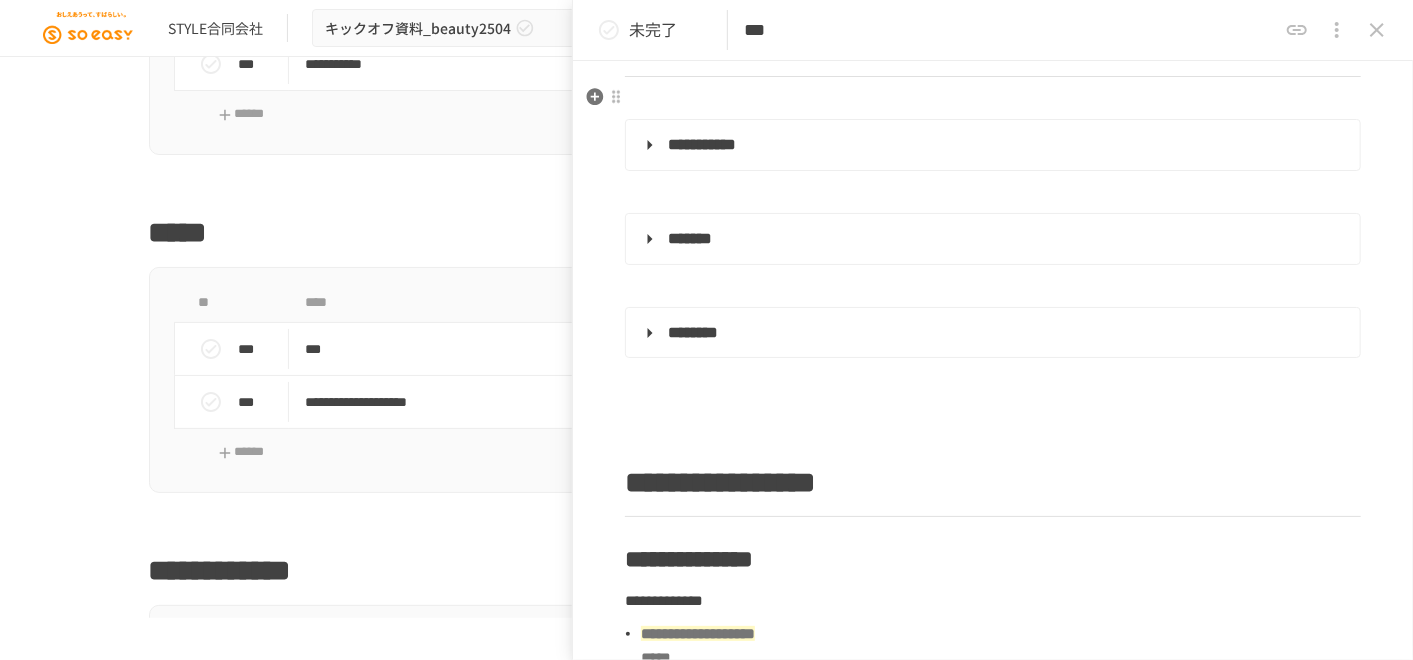click at bounding box center (993, 98) 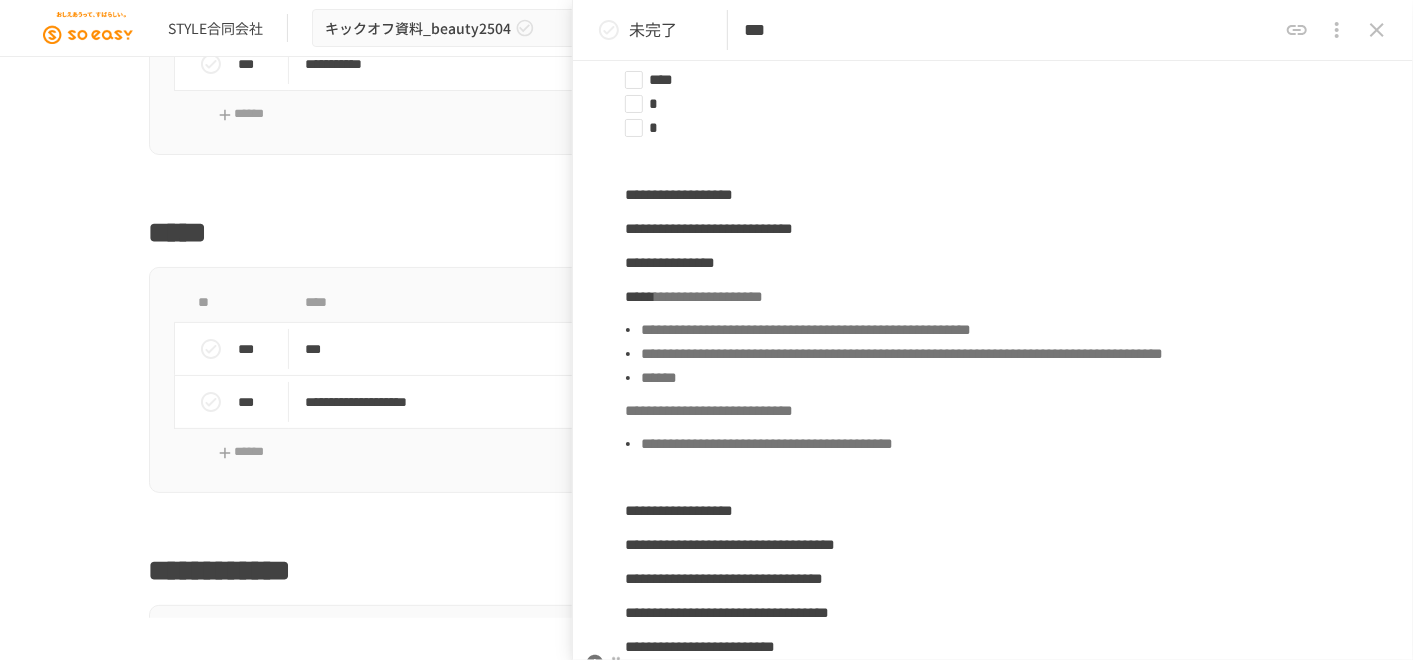 scroll, scrollTop: 3444, scrollLeft: 0, axis: vertical 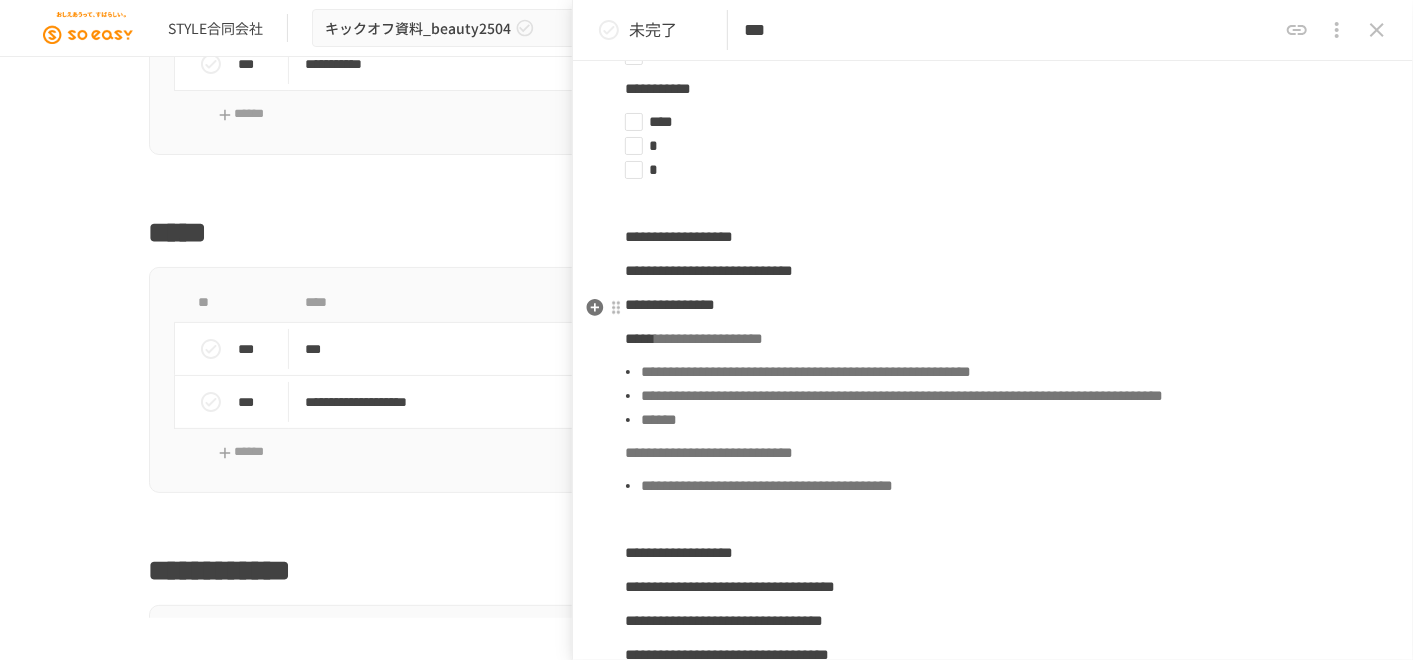 click on "**********" at bounding box center (993, 271) 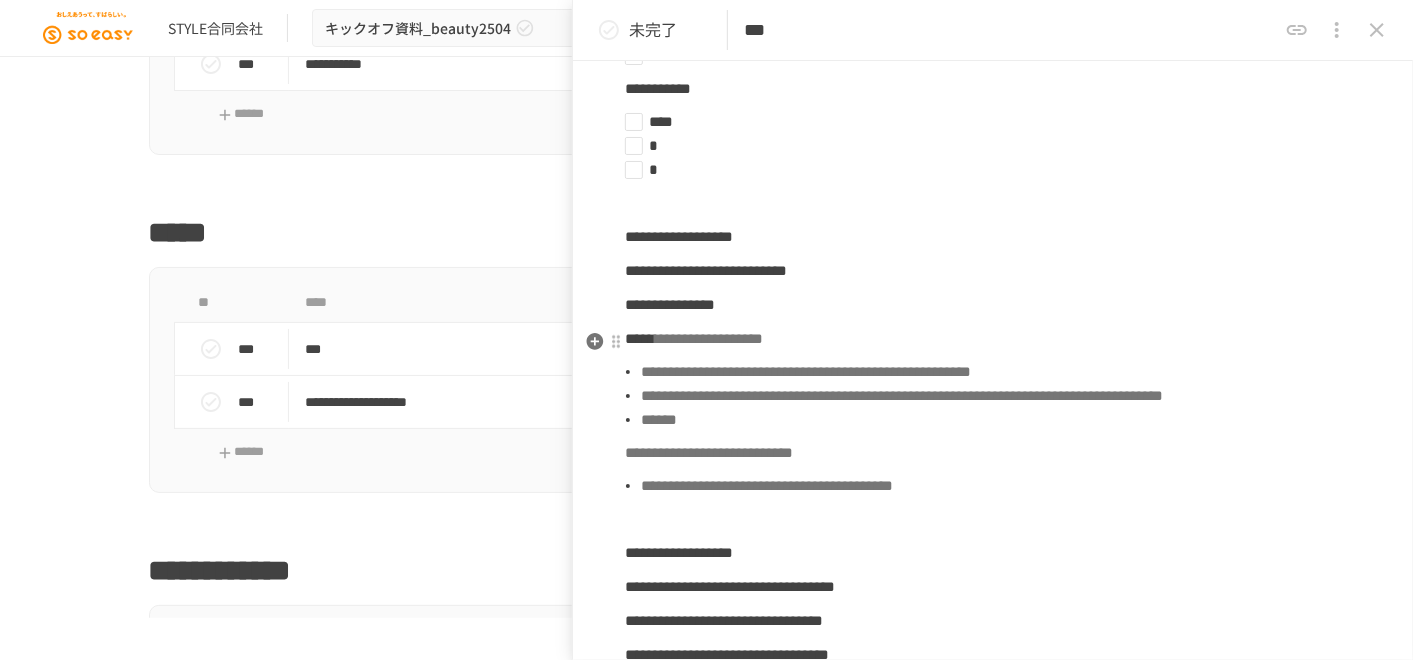click on "**********" at bounding box center [993, 305] 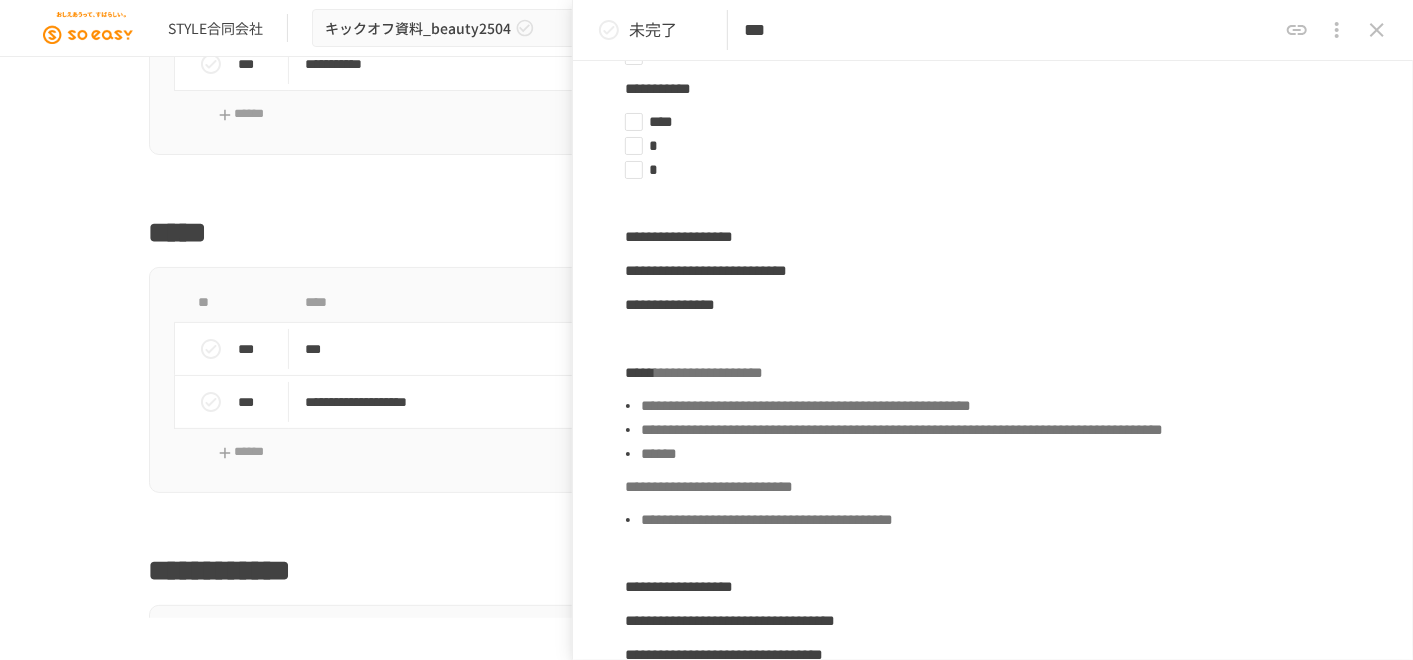 type 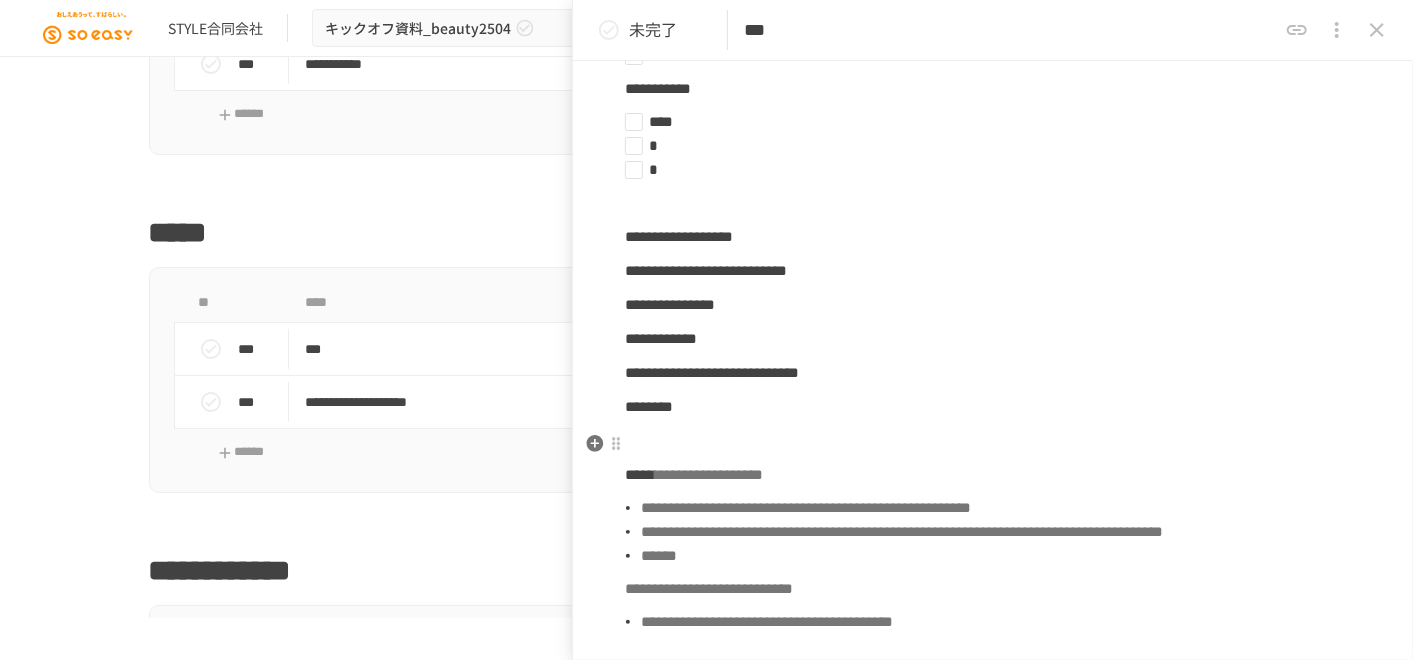 click on "********" at bounding box center [993, 407] 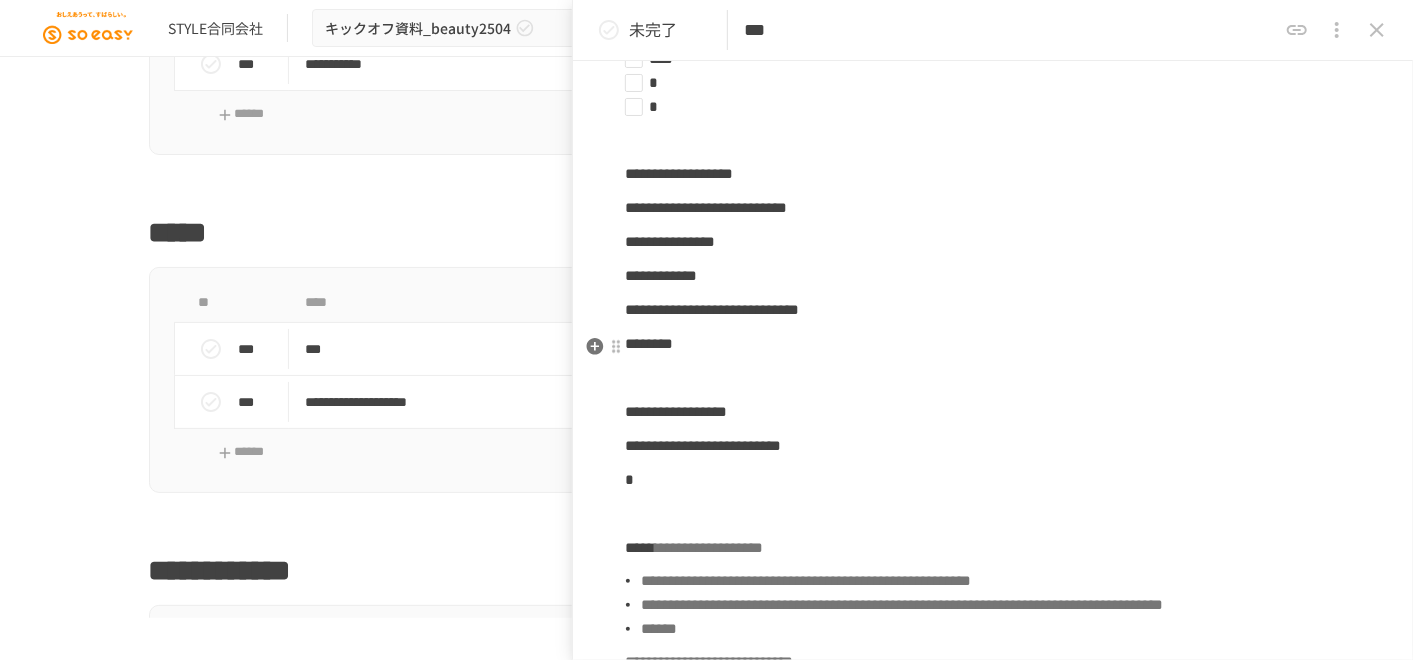 scroll, scrollTop: 3555, scrollLeft: 0, axis: vertical 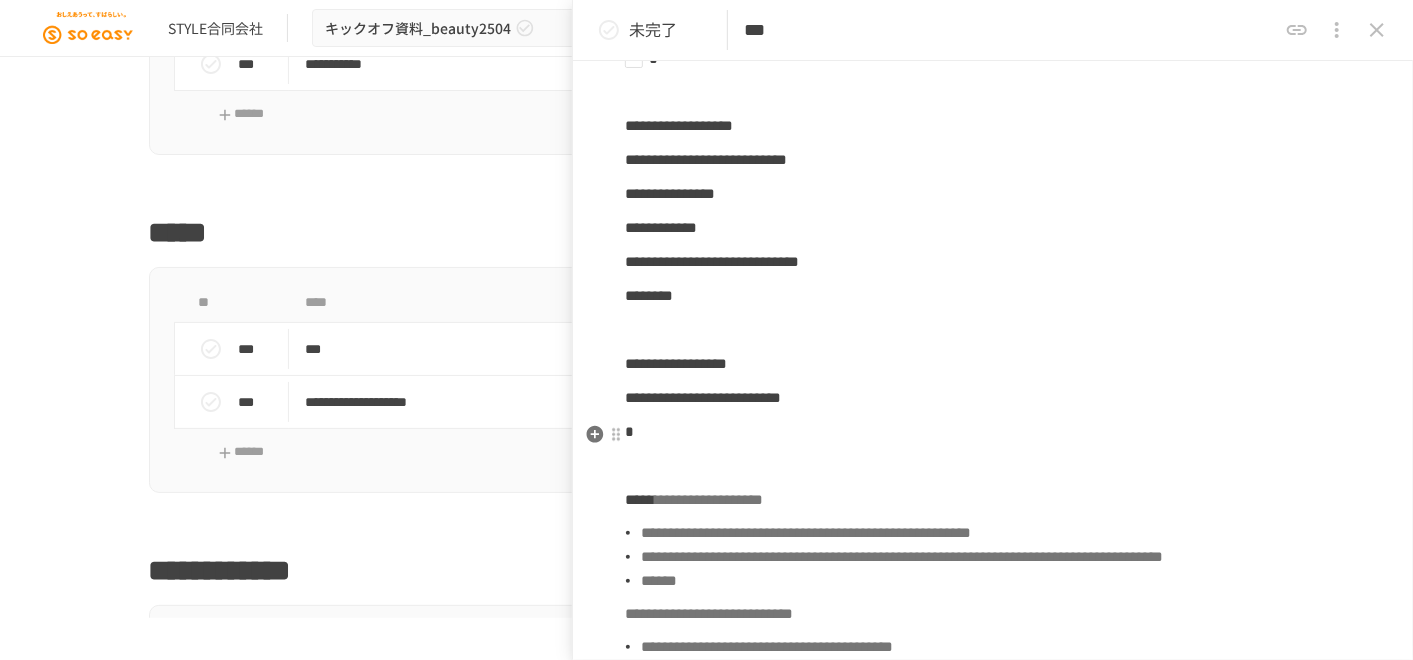 click on "**********" at bounding box center (993, 398) 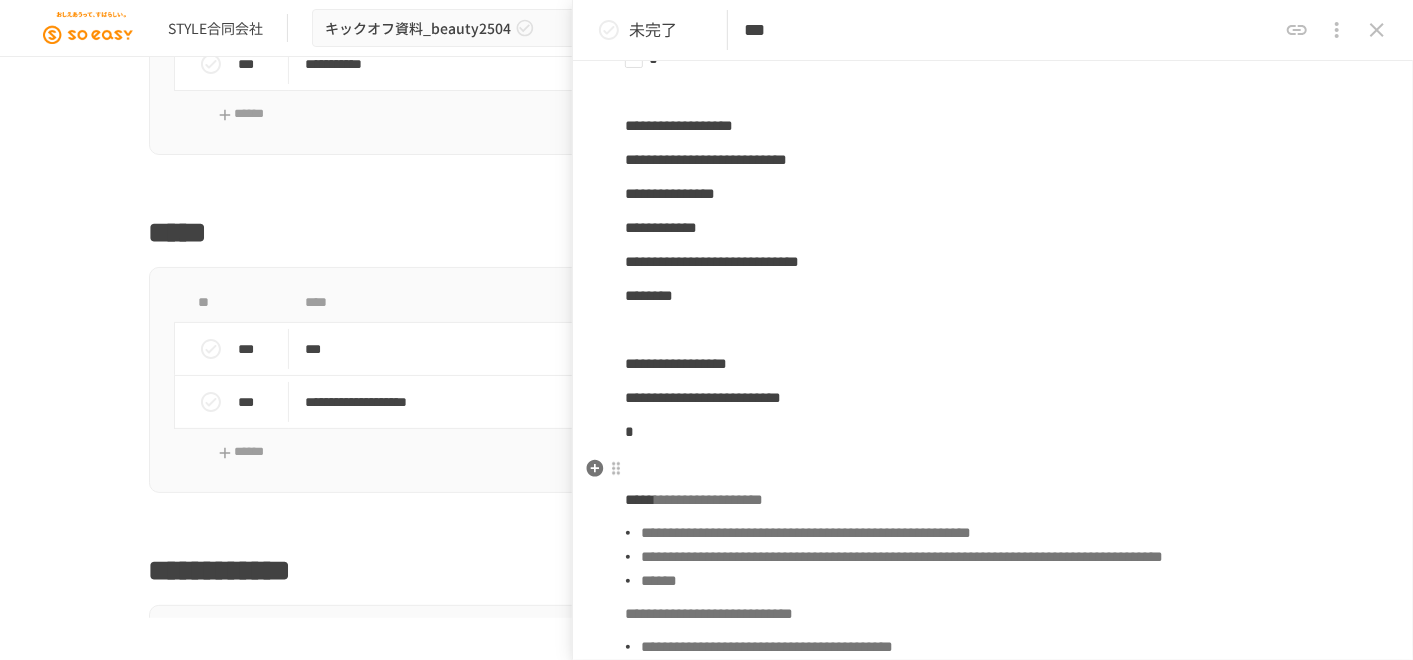 click on "*" at bounding box center (993, 432) 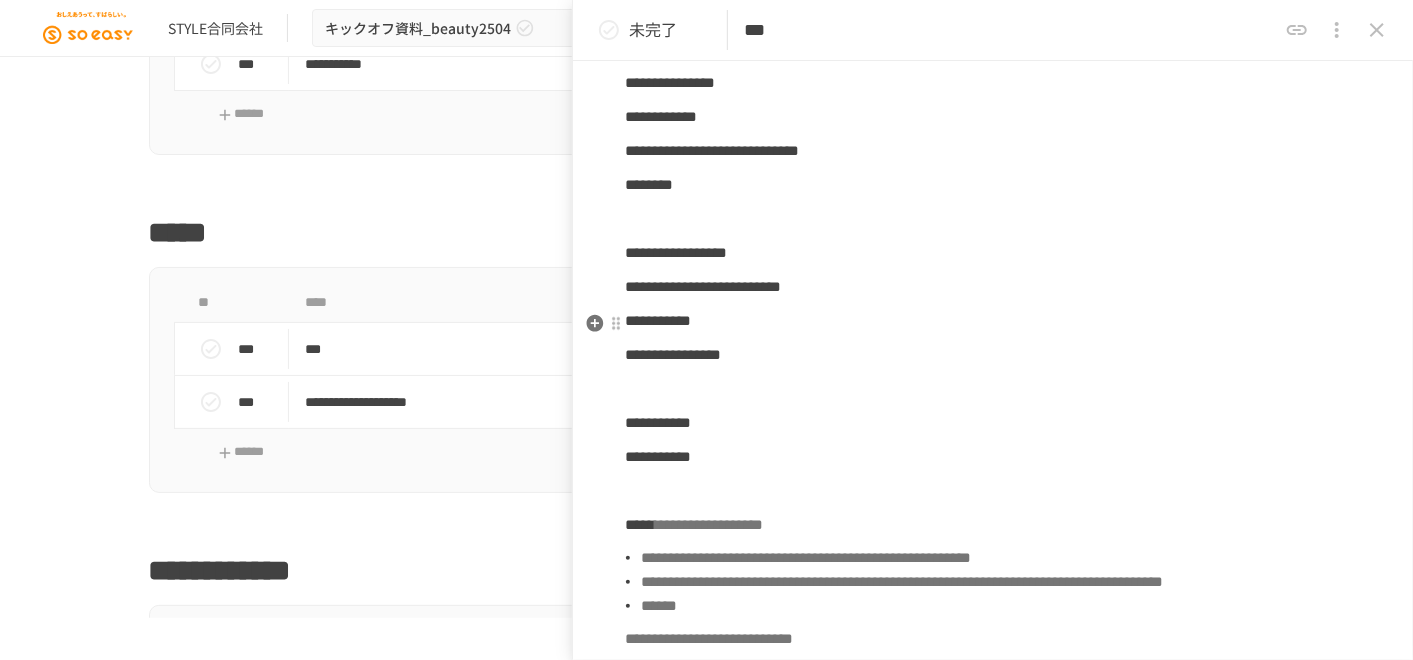 scroll, scrollTop: 3777, scrollLeft: 0, axis: vertical 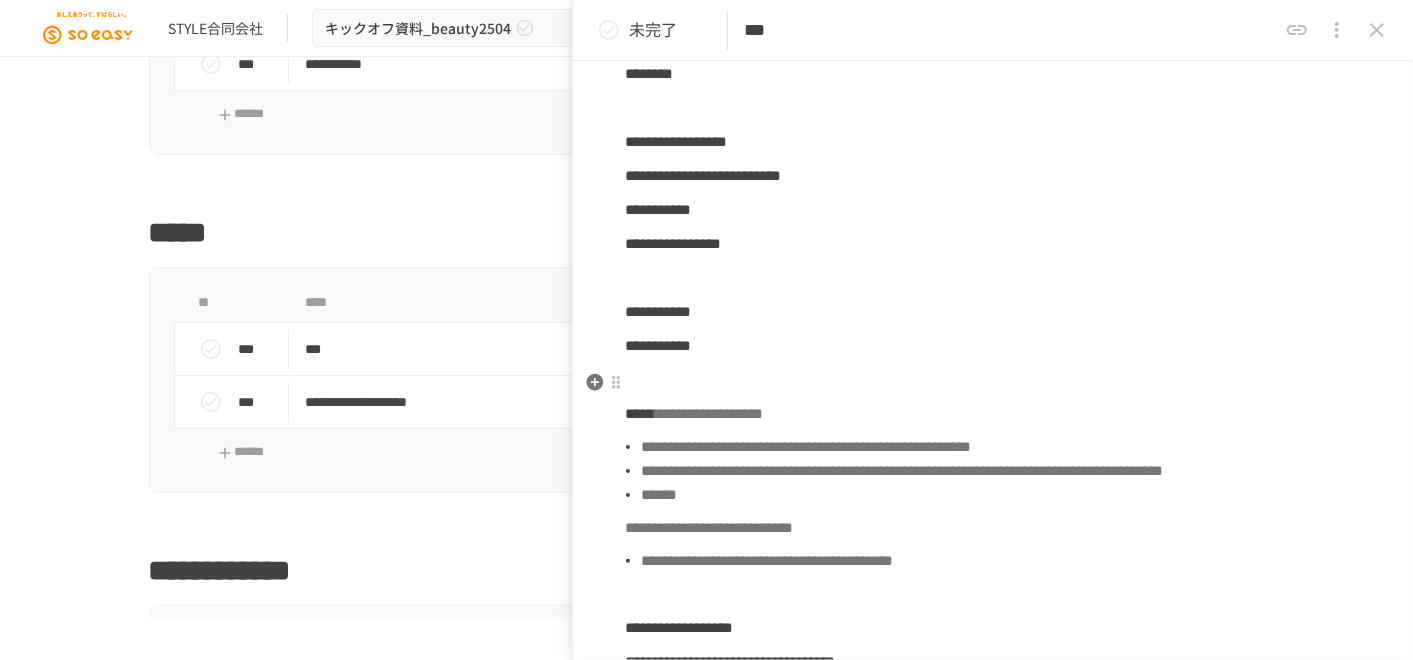 click on "**********" at bounding box center [993, 346] 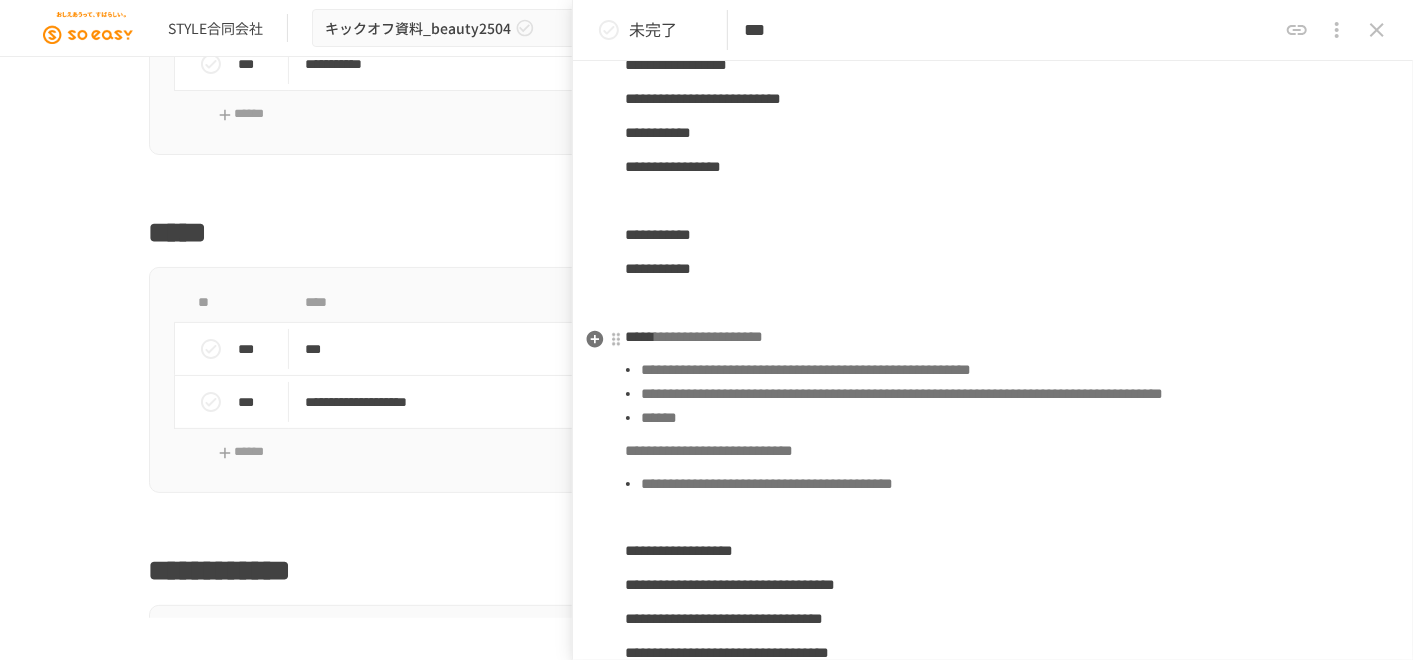 scroll, scrollTop: 3888, scrollLeft: 0, axis: vertical 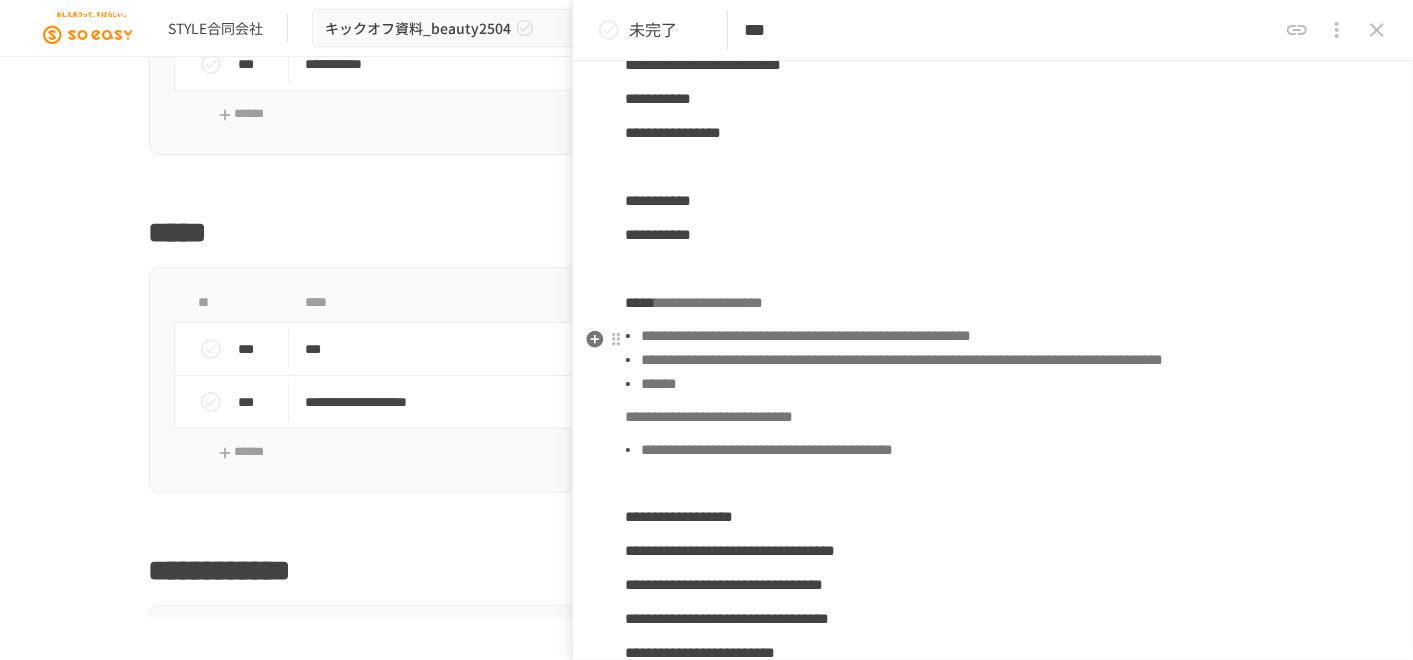 click on "**********" at bounding box center (993, 303) 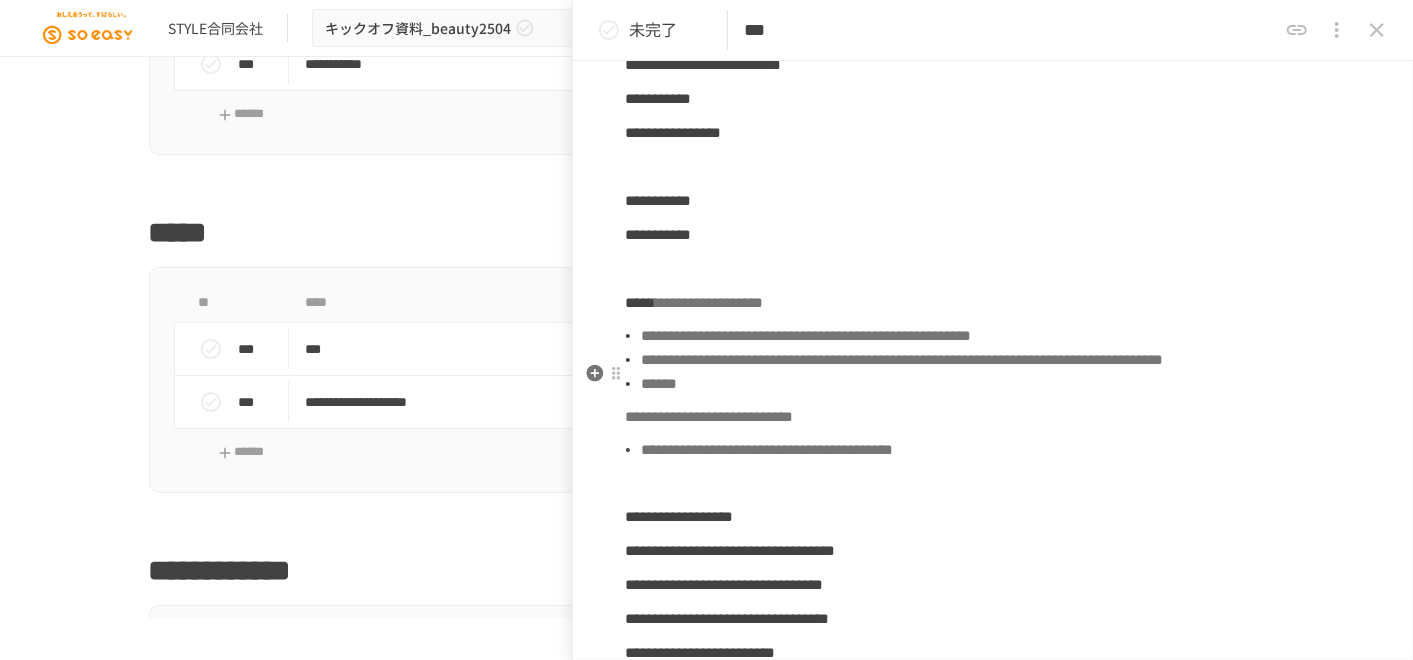 click on "**********" at bounding box center [806, 335] 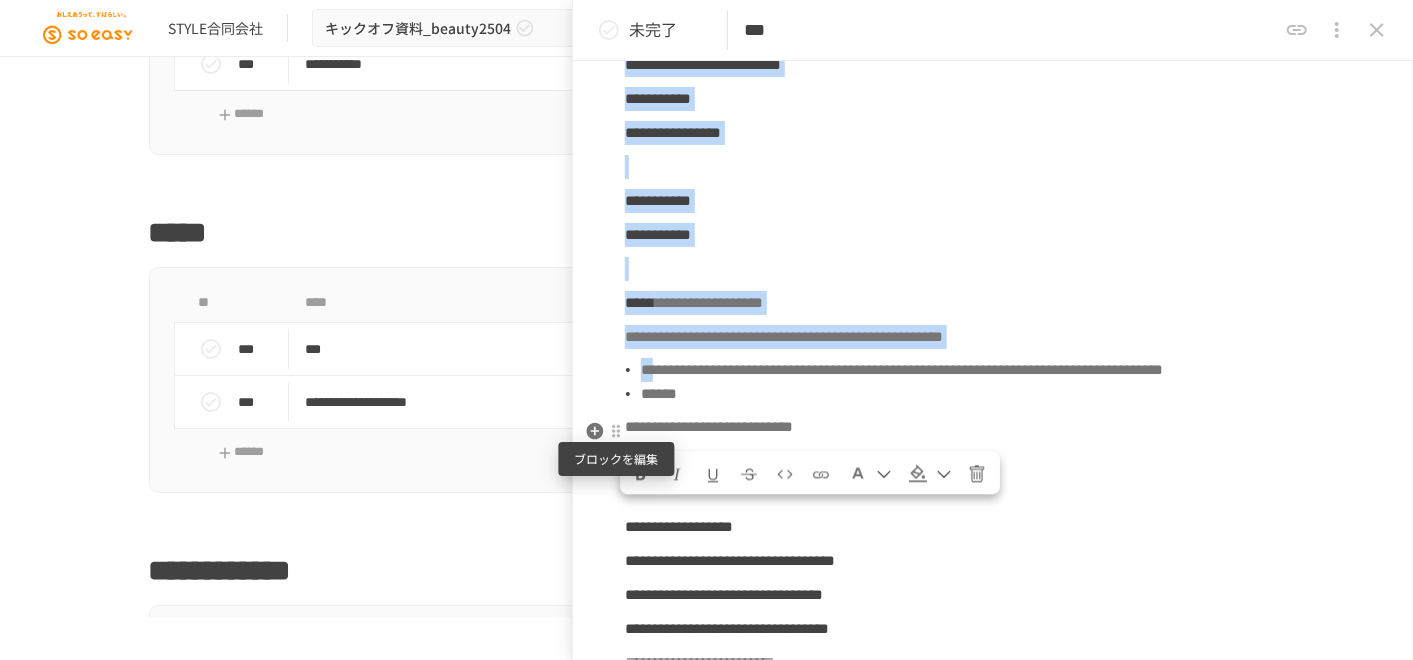drag, startPoint x: 653, startPoint y: 423, endPoint x: 620, endPoint y: 429, distance: 33.54102 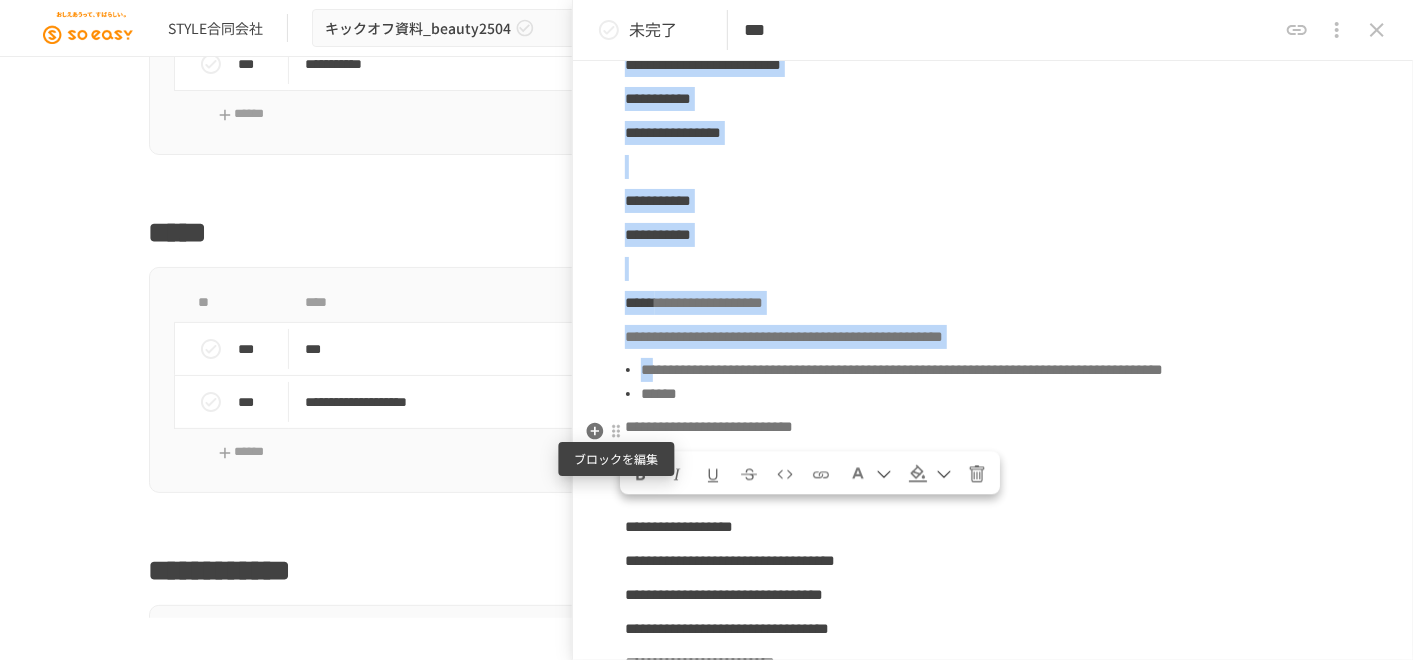 click on "**********" at bounding box center (784, 336) 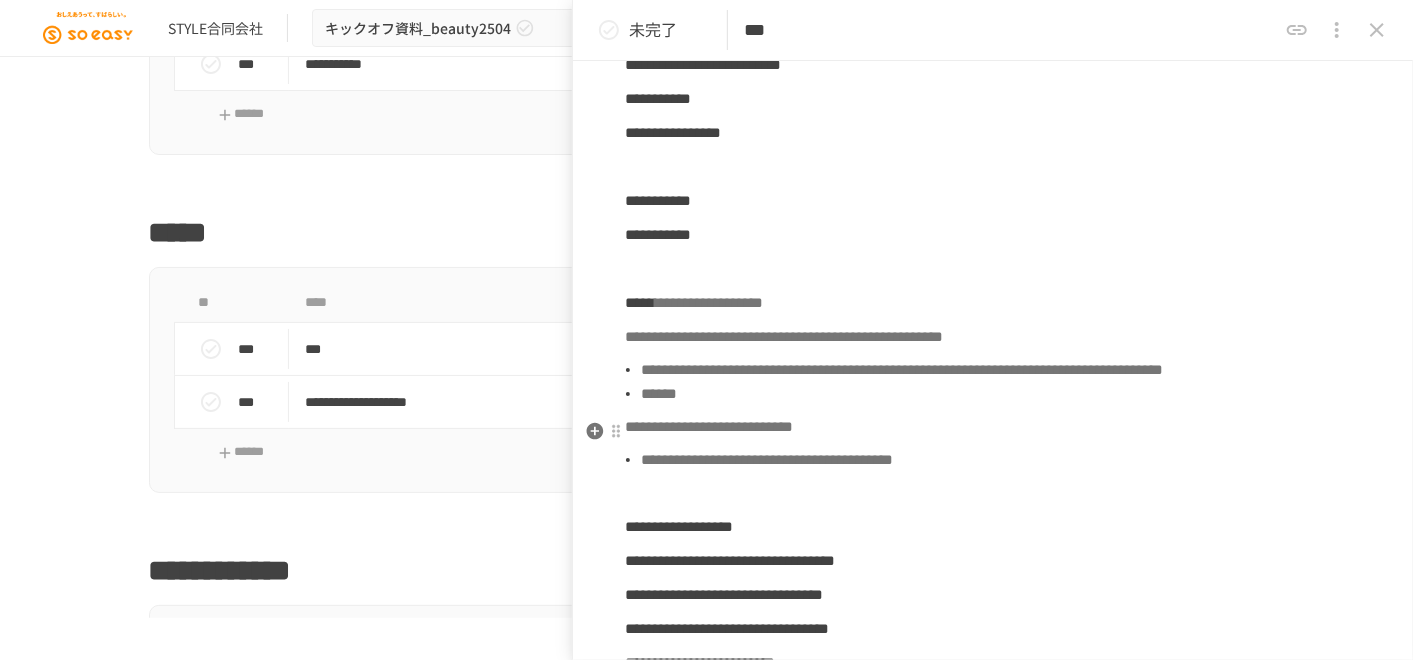 click on "**********" at bounding box center [902, 369] 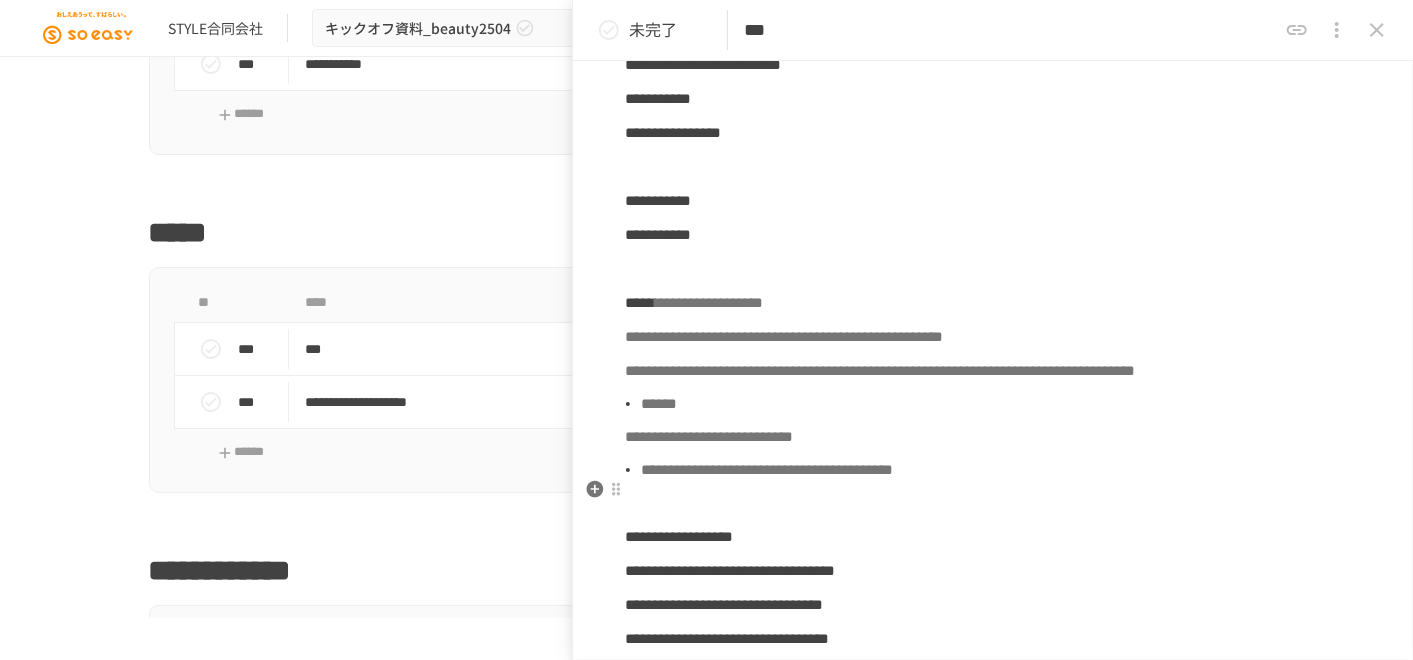click on "**********" at bounding box center [993, -951] 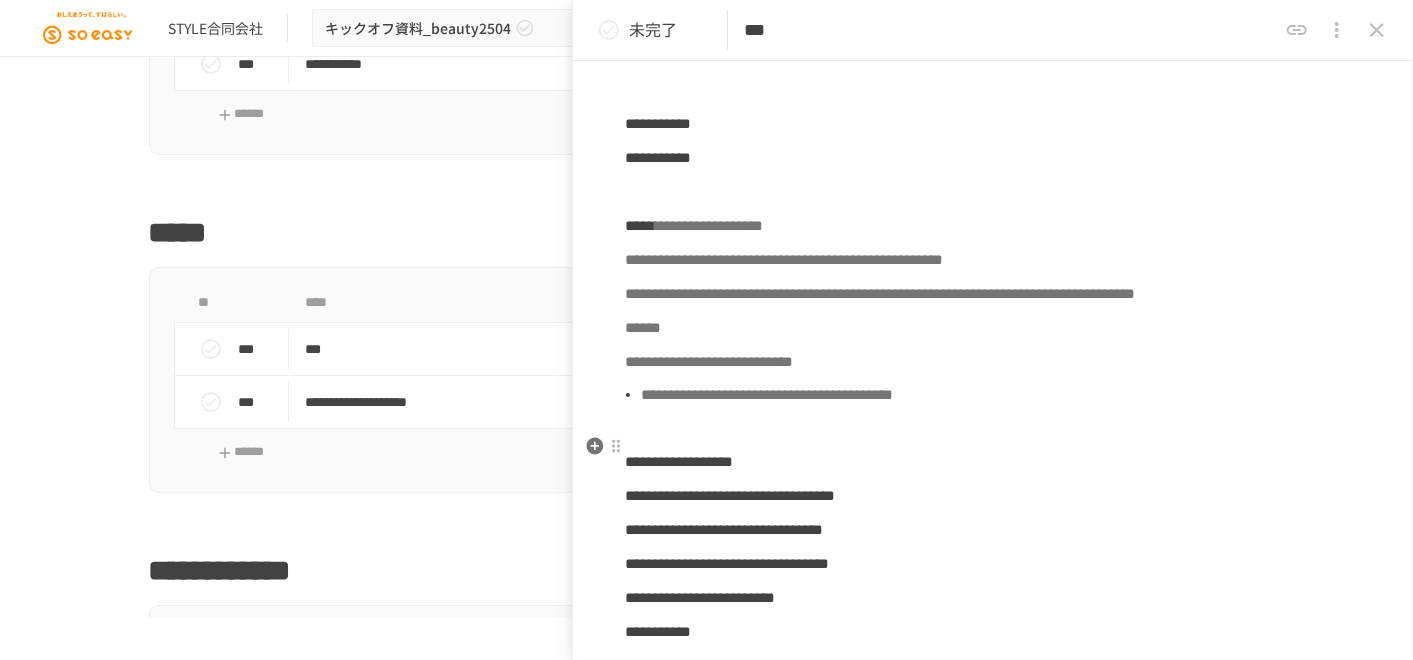 scroll, scrollTop: 4000, scrollLeft: 0, axis: vertical 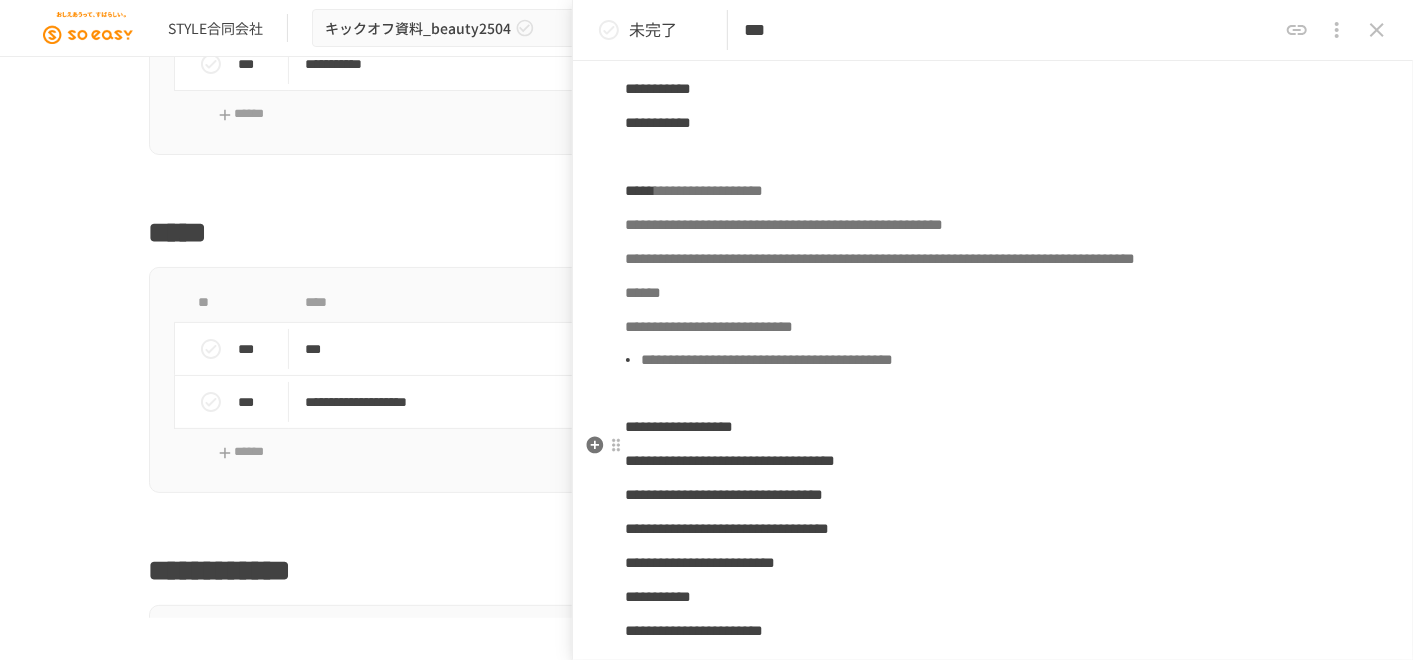 click on "**********" at bounding box center [767, 359] 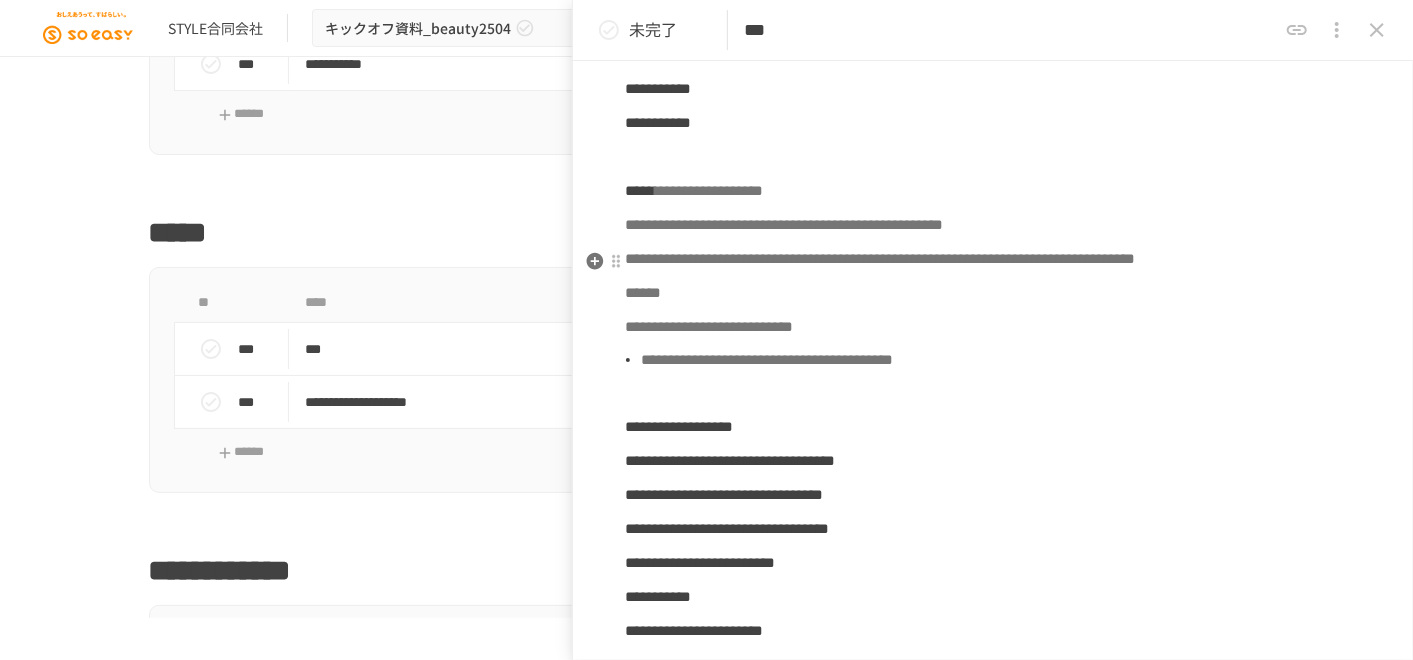click on "**********" at bounding box center (993, -1062) 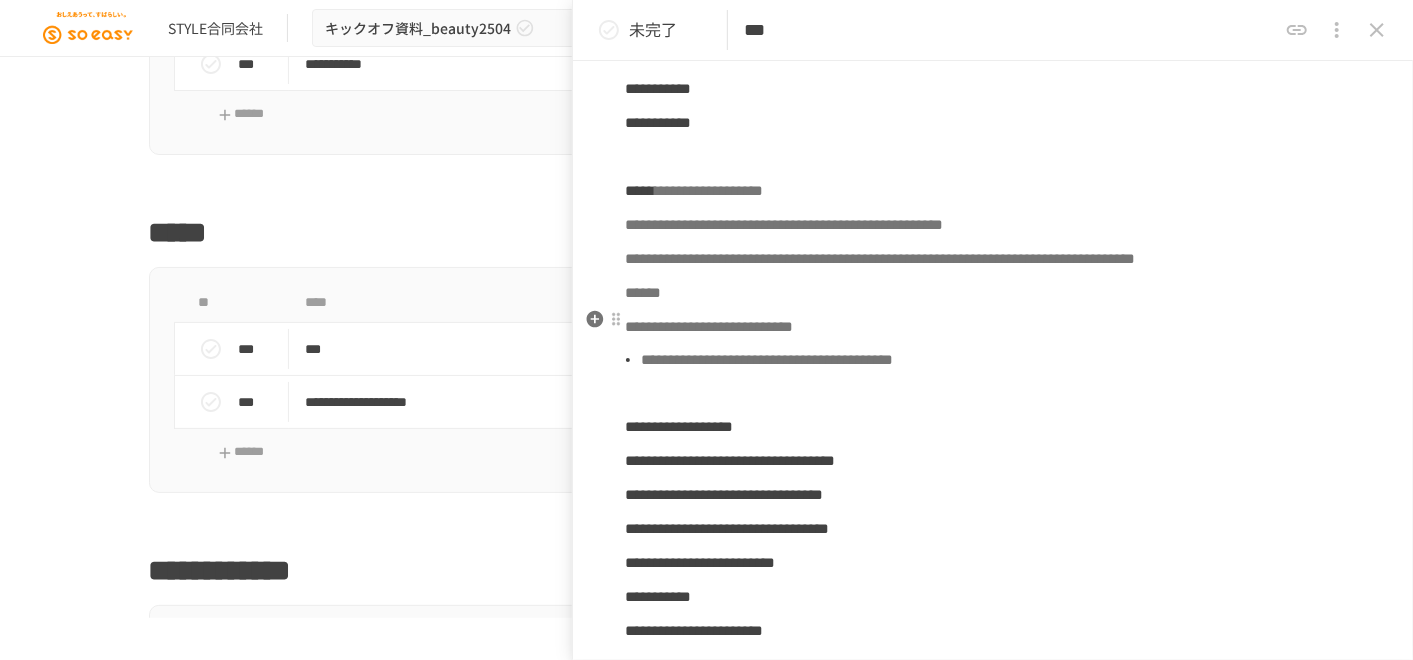 click on "******" at bounding box center [993, 293] 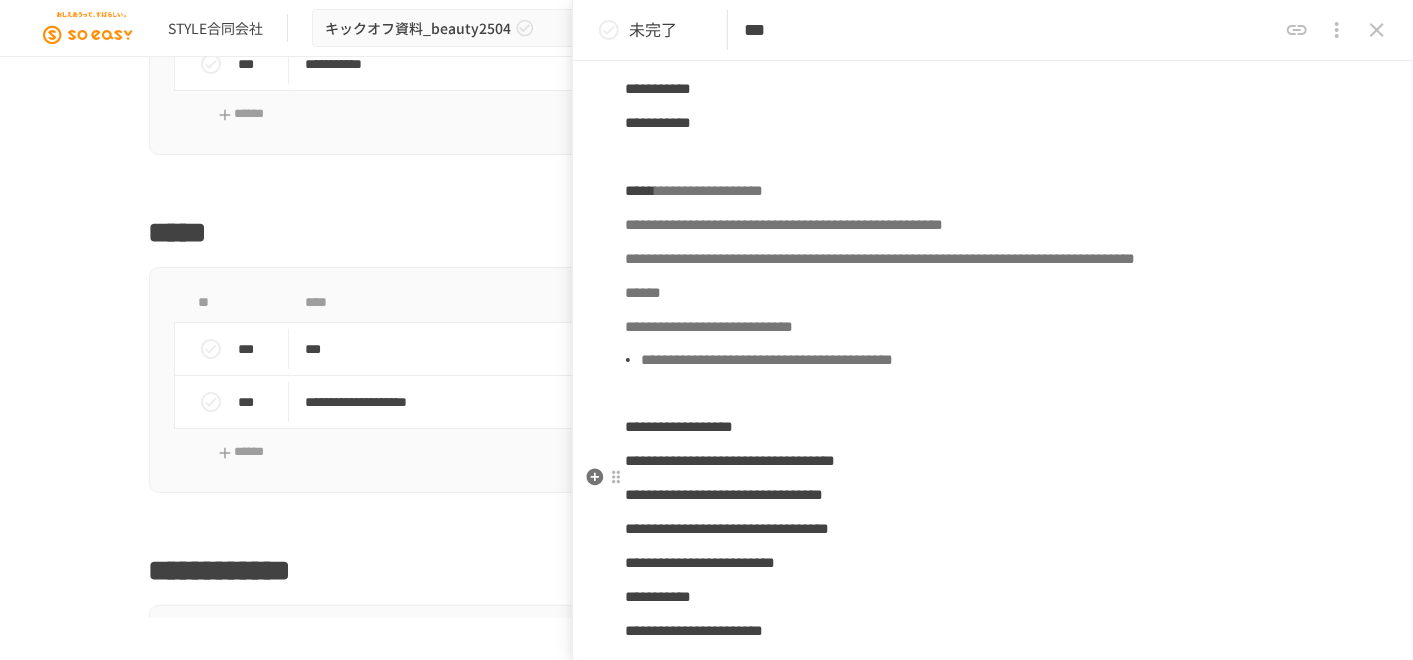 click on "**********" at bounding box center [993, -1062] 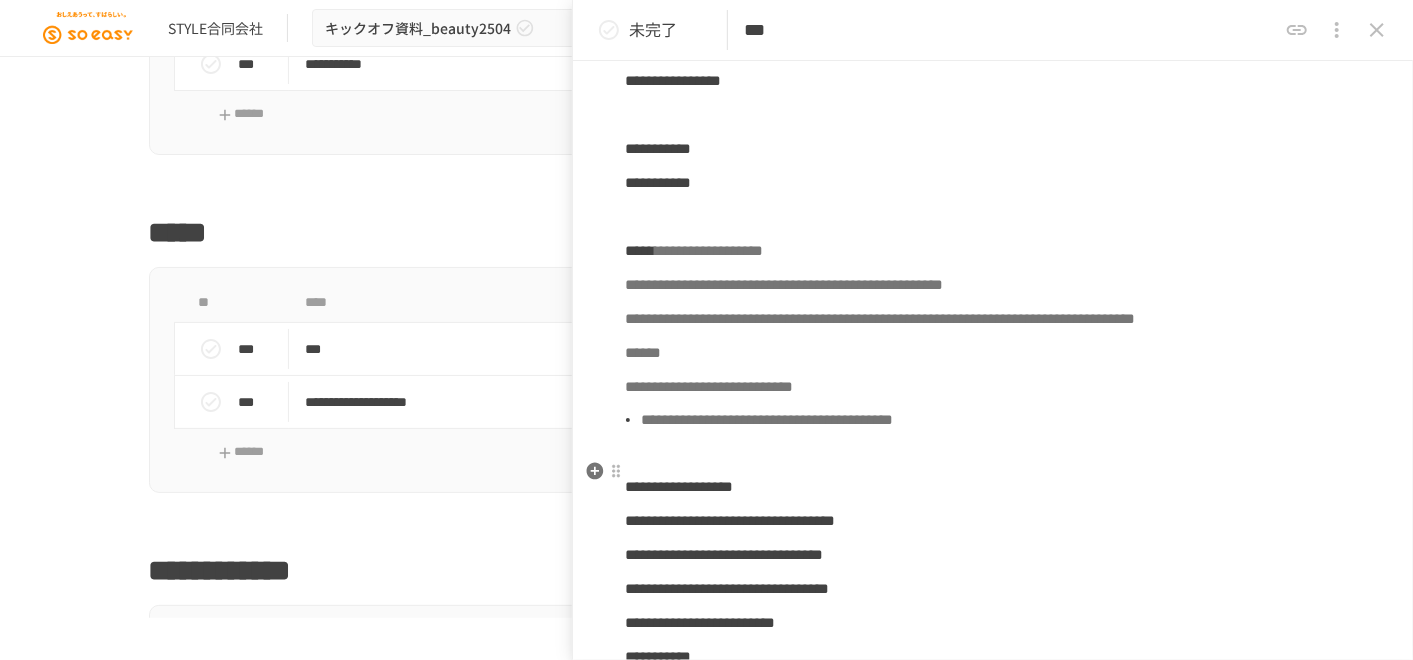 scroll, scrollTop: 3888, scrollLeft: 0, axis: vertical 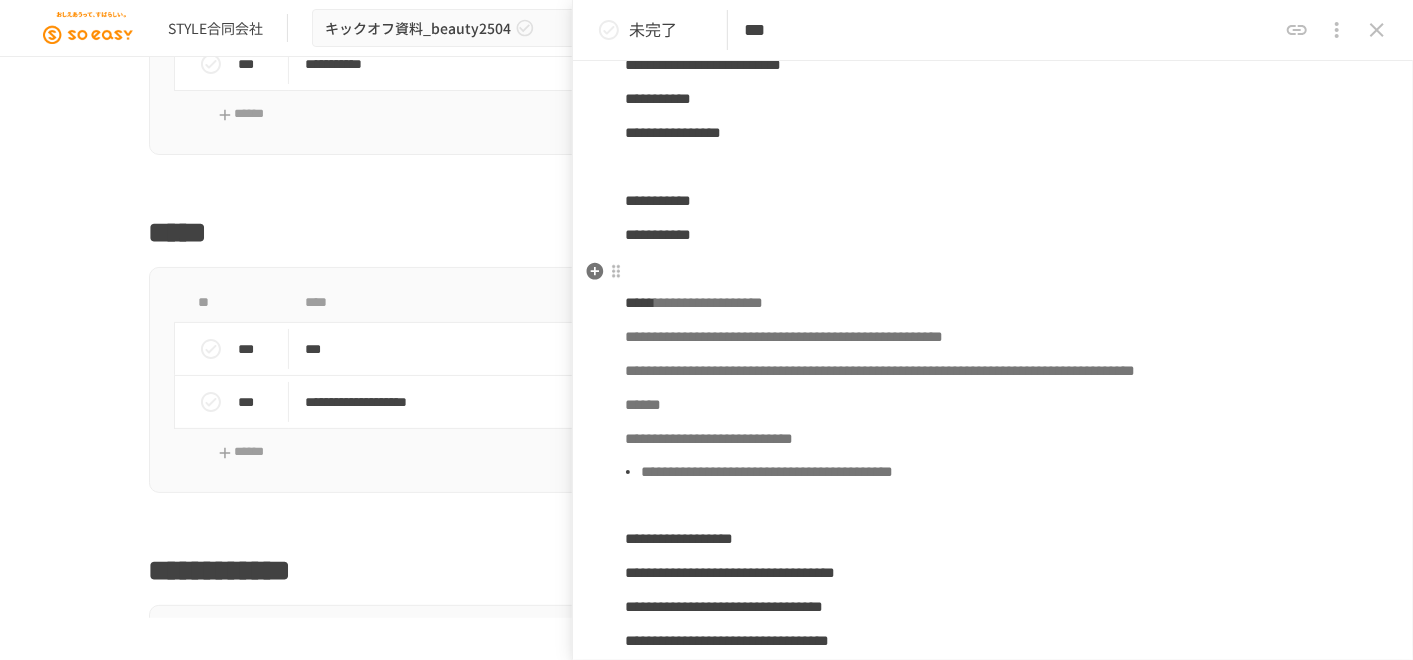 click on "**********" at bounding box center [993, 235] 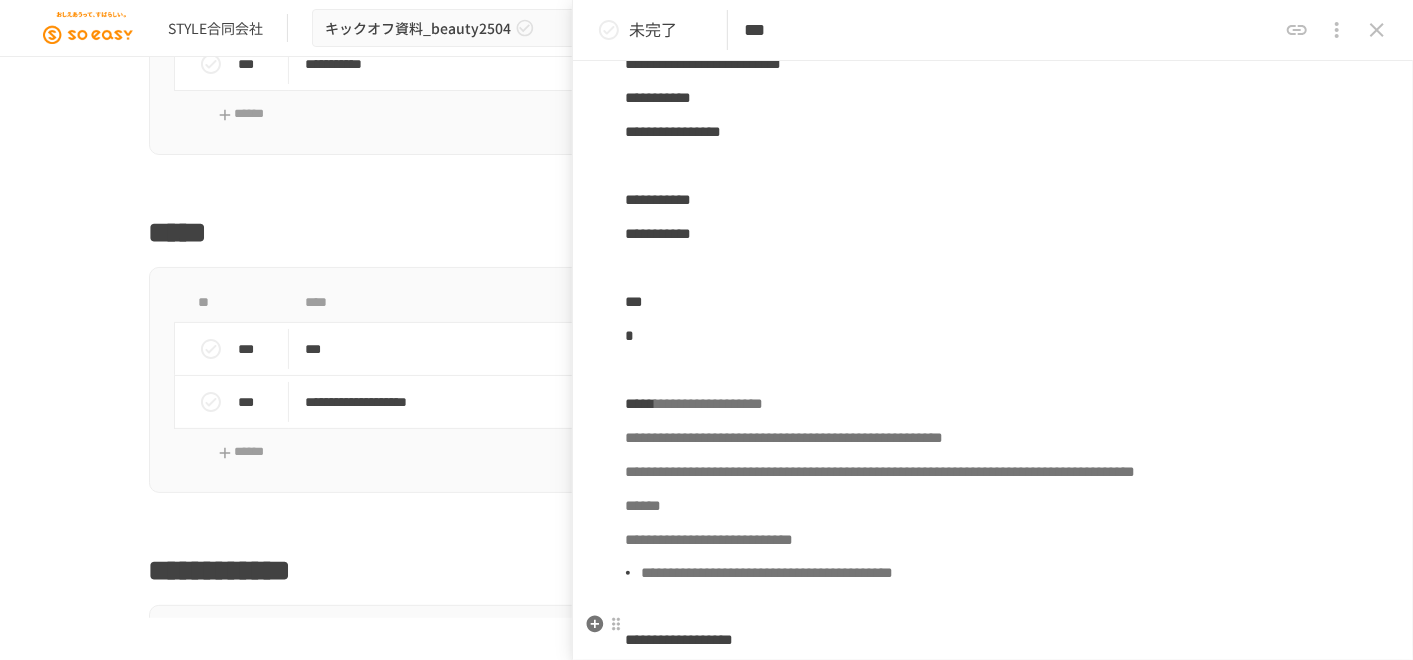 scroll, scrollTop: 3888, scrollLeft: 0, axis: vertical 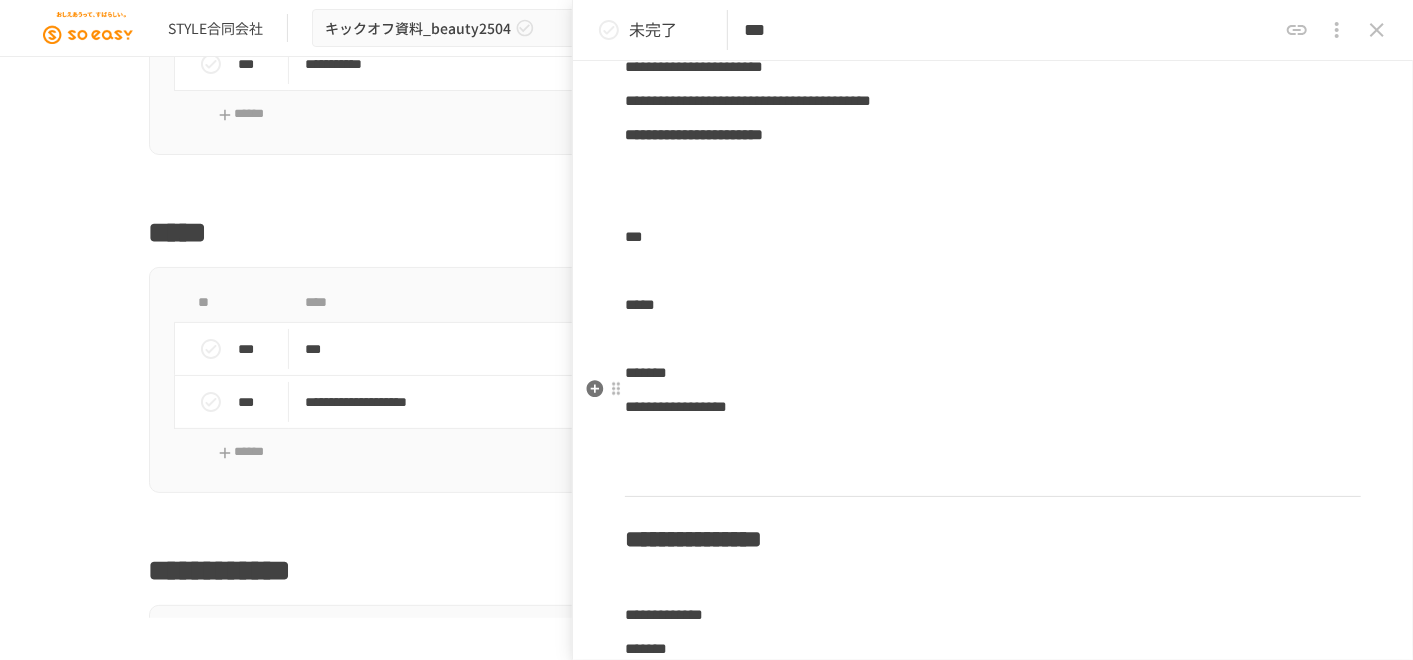 click on "**********" at bounding box center (993, -1677) 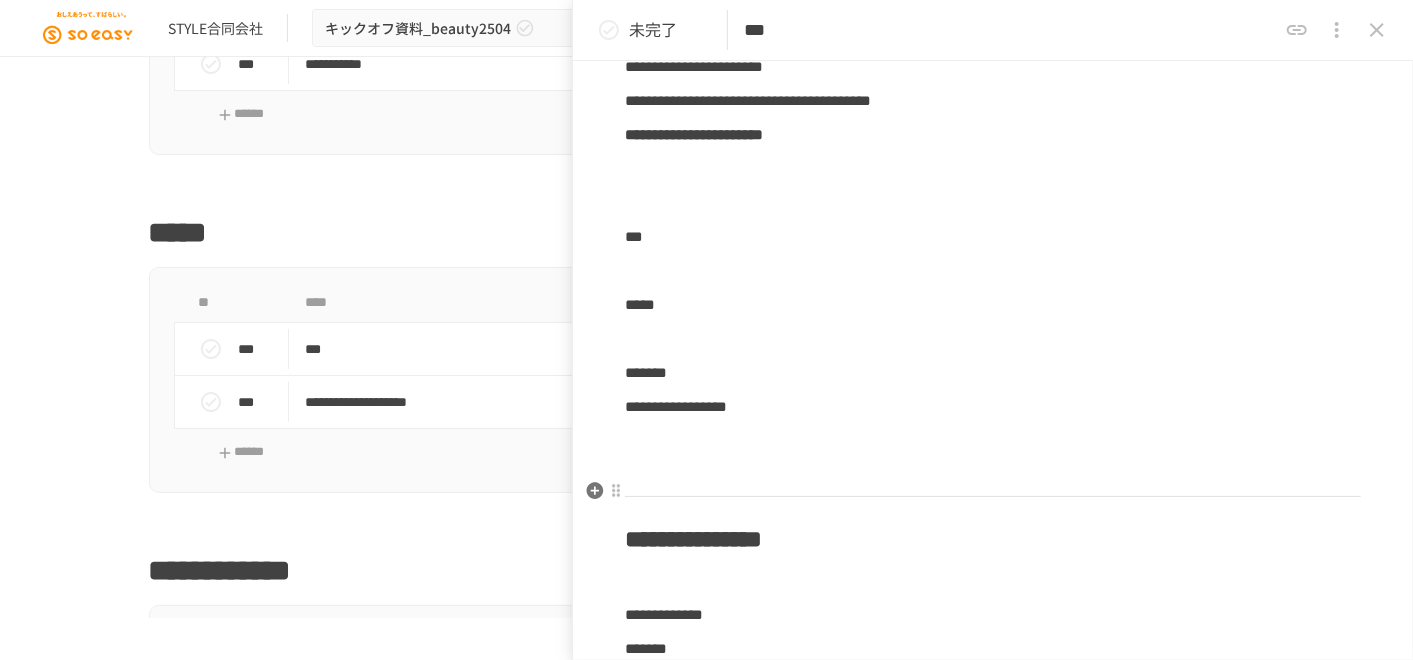 click on "**********" at bounding box center [993, 407] 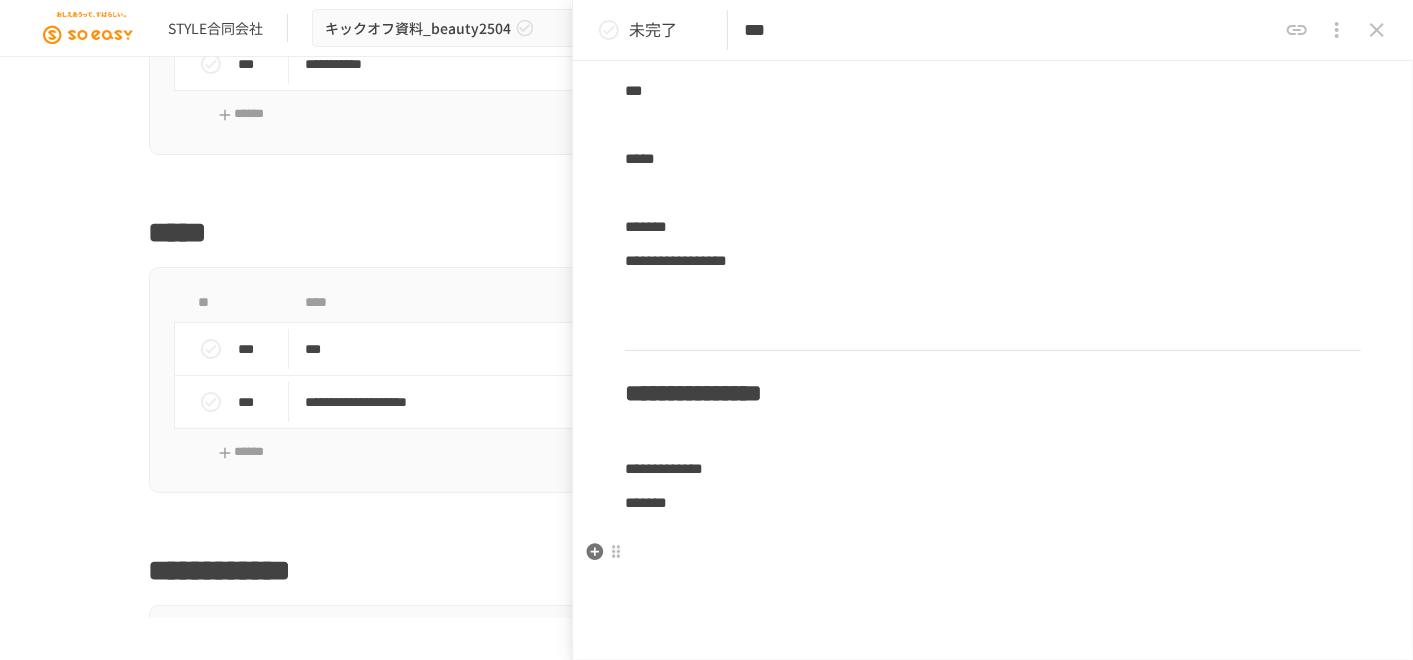 scroll, scrollTop: 4777, scrollLeft: 0, axis: vertical 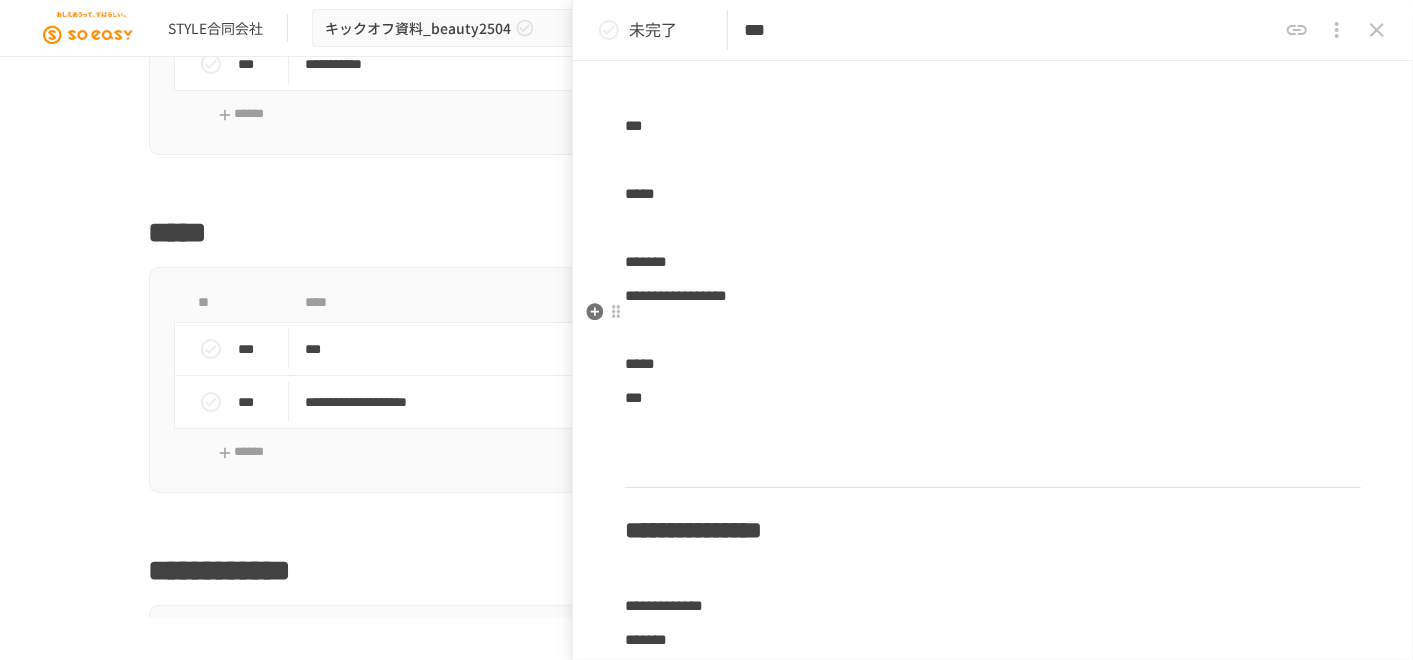 click at bounding box center (993, 228) 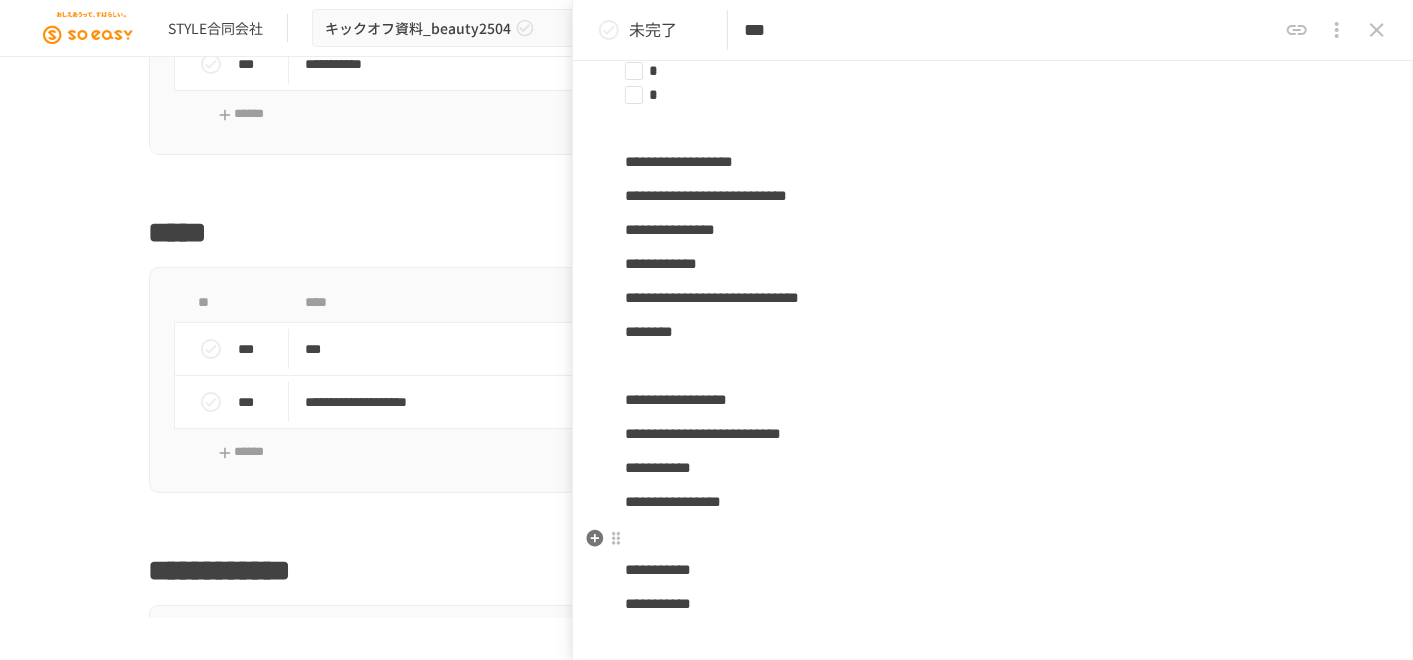 scroll, scrollTop: 3555, scrollLeft: 0, axis: vertical 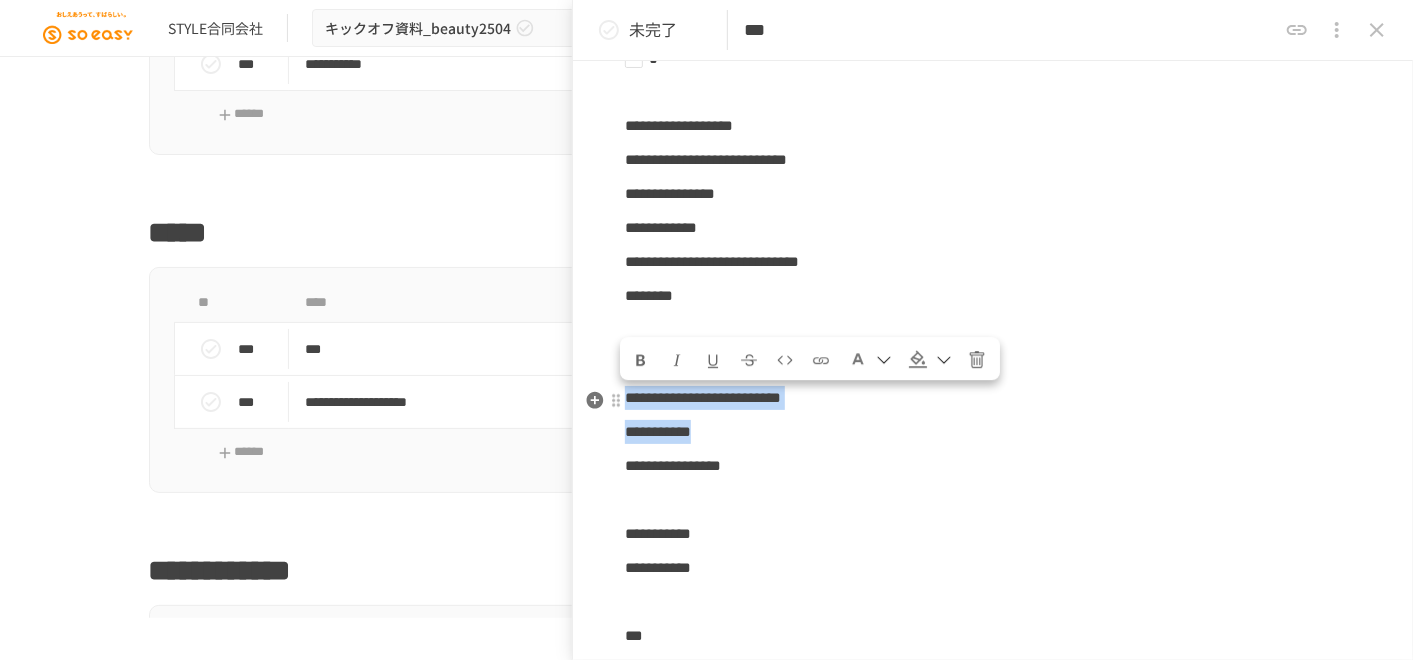 drag, startPoint x: 829, startPoint y: 471, endPoint x: 628, endPoint y: 396, distance: 214.53671 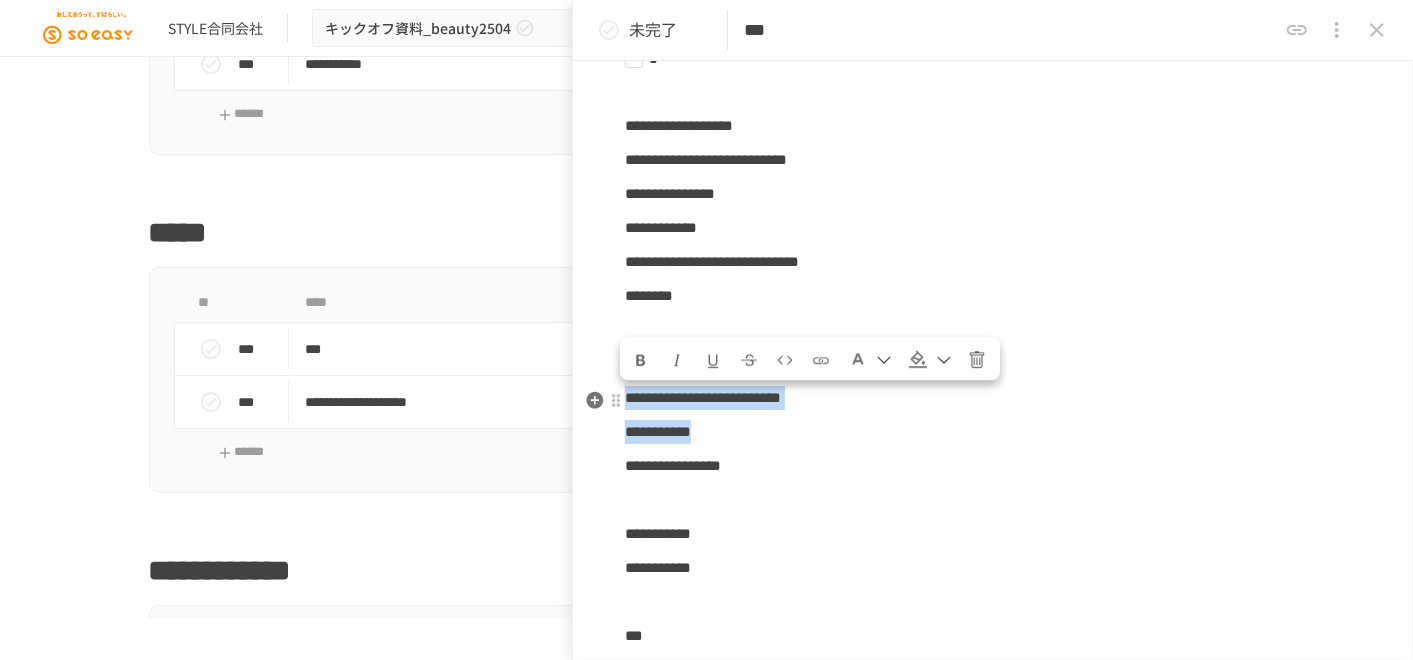 click on "**********" at bounding box center [993, -515] 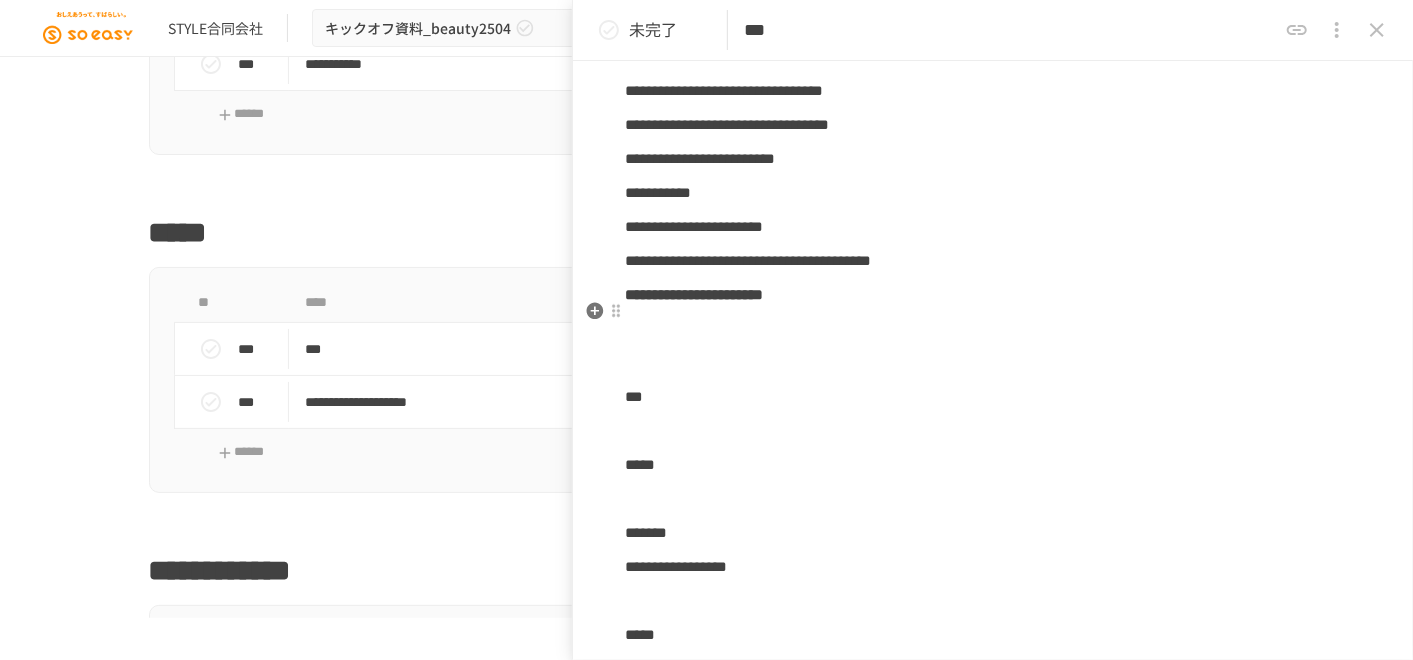 scroll, scrollTop: 4555, scrollLeft: 0, axis: vertical 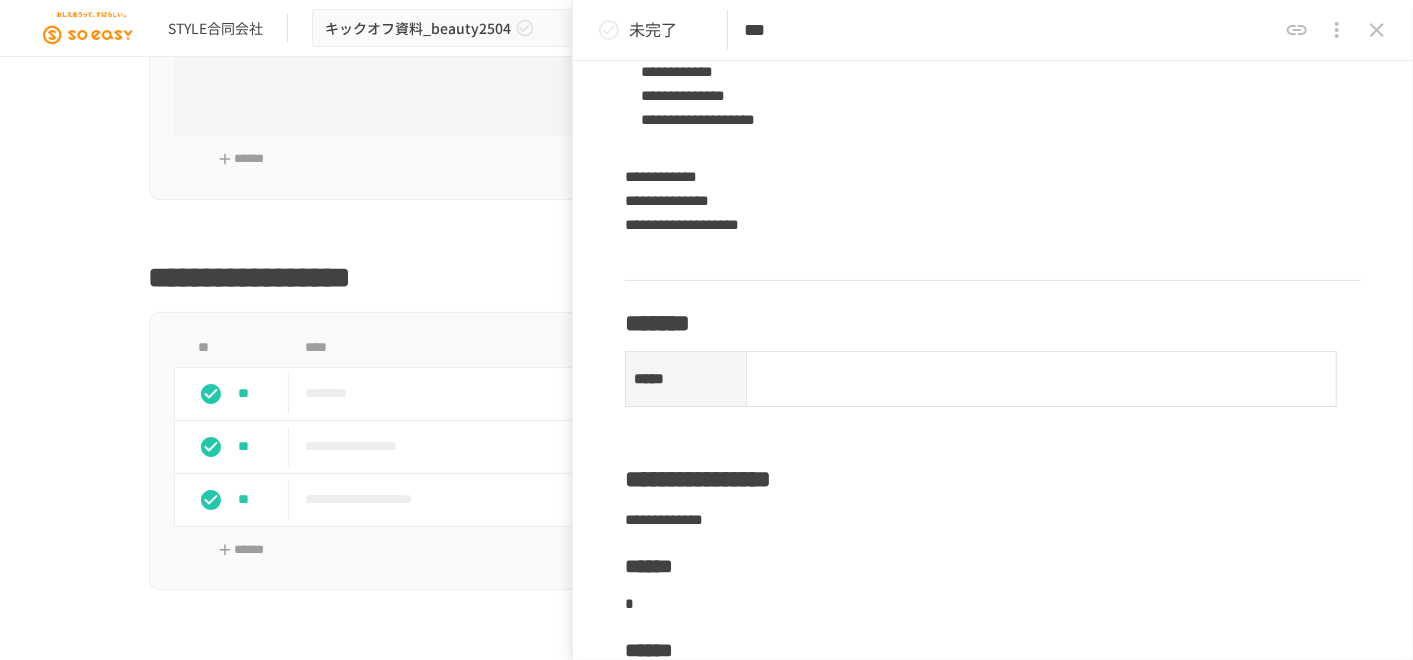click 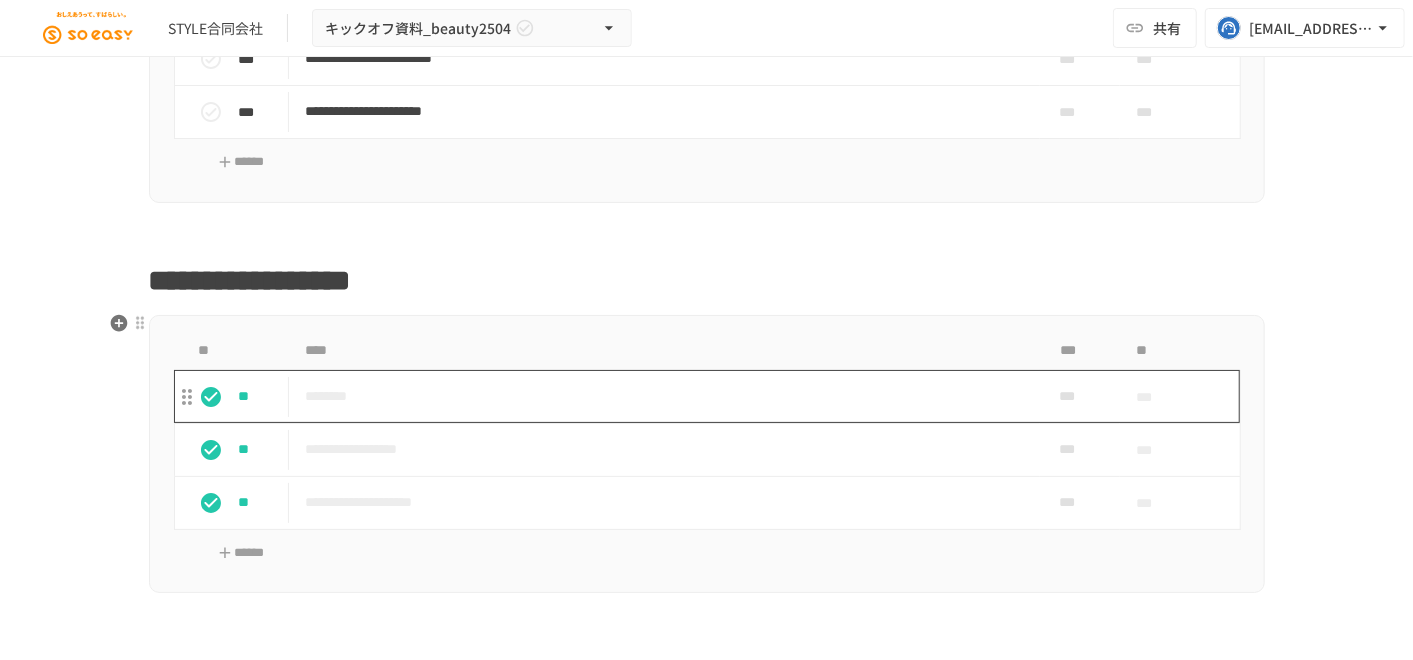 scroll, scrollTop: 1666, scrollLeft: 0, axis: vertical 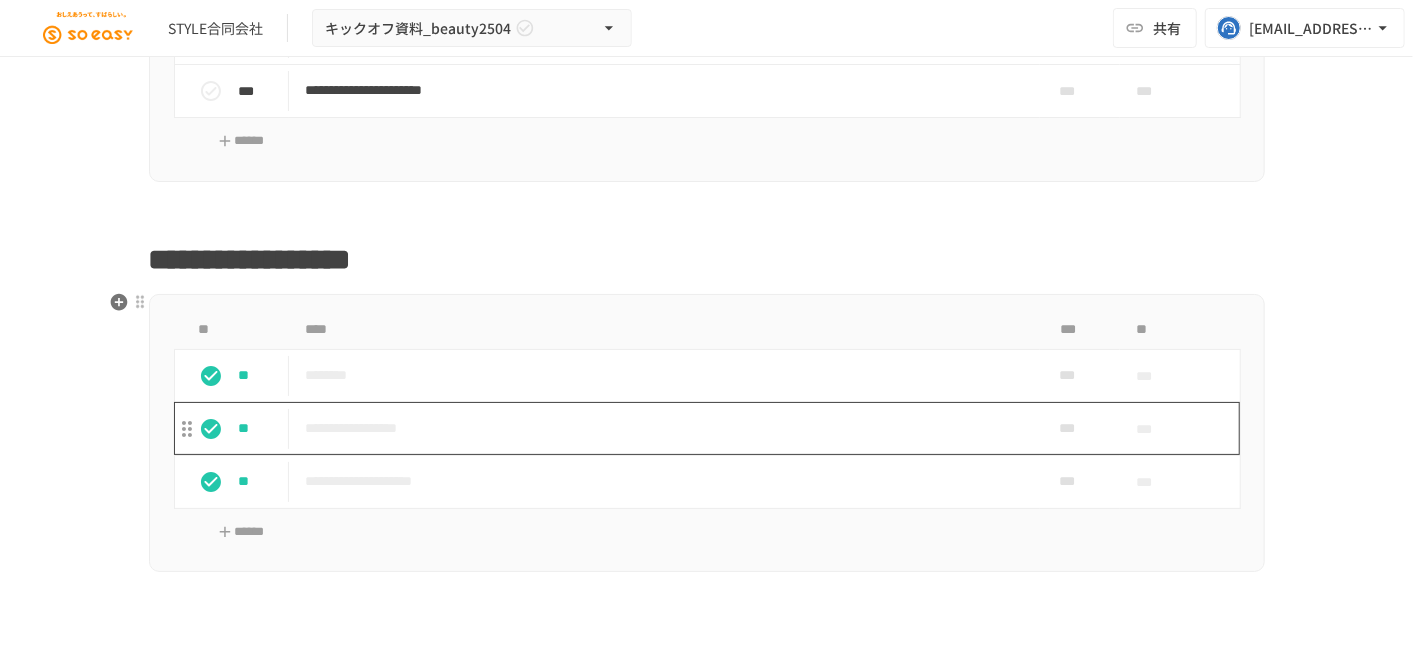 click on "**********" at bounding box center [664, 428] 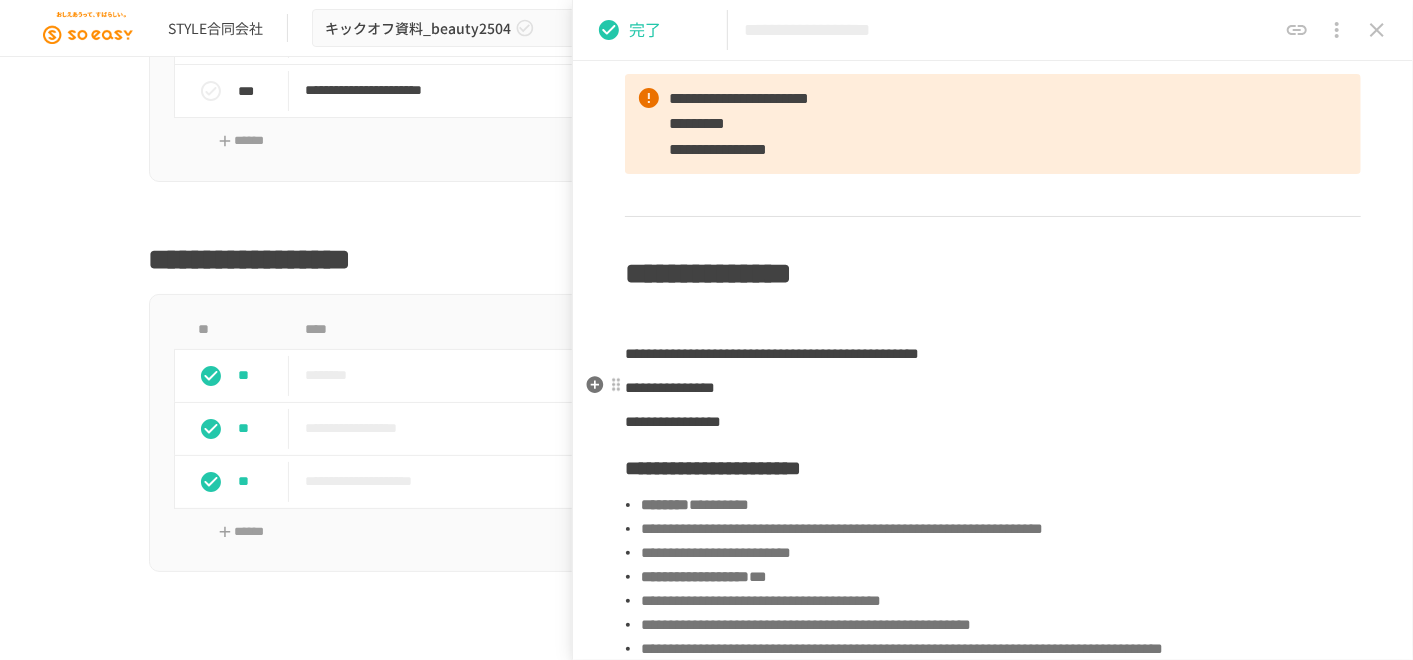 scroll, scrollTop: 666, scrollLeft: 0, axis: vertical 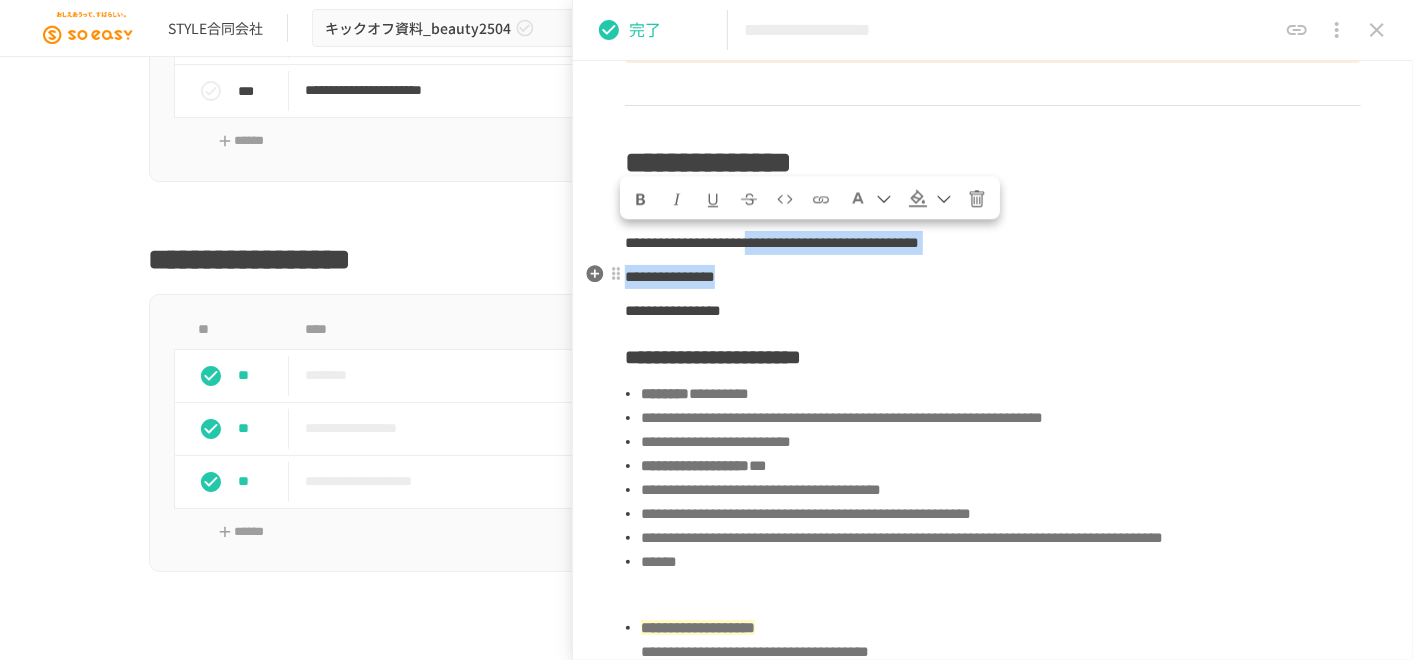 copy on "**********" 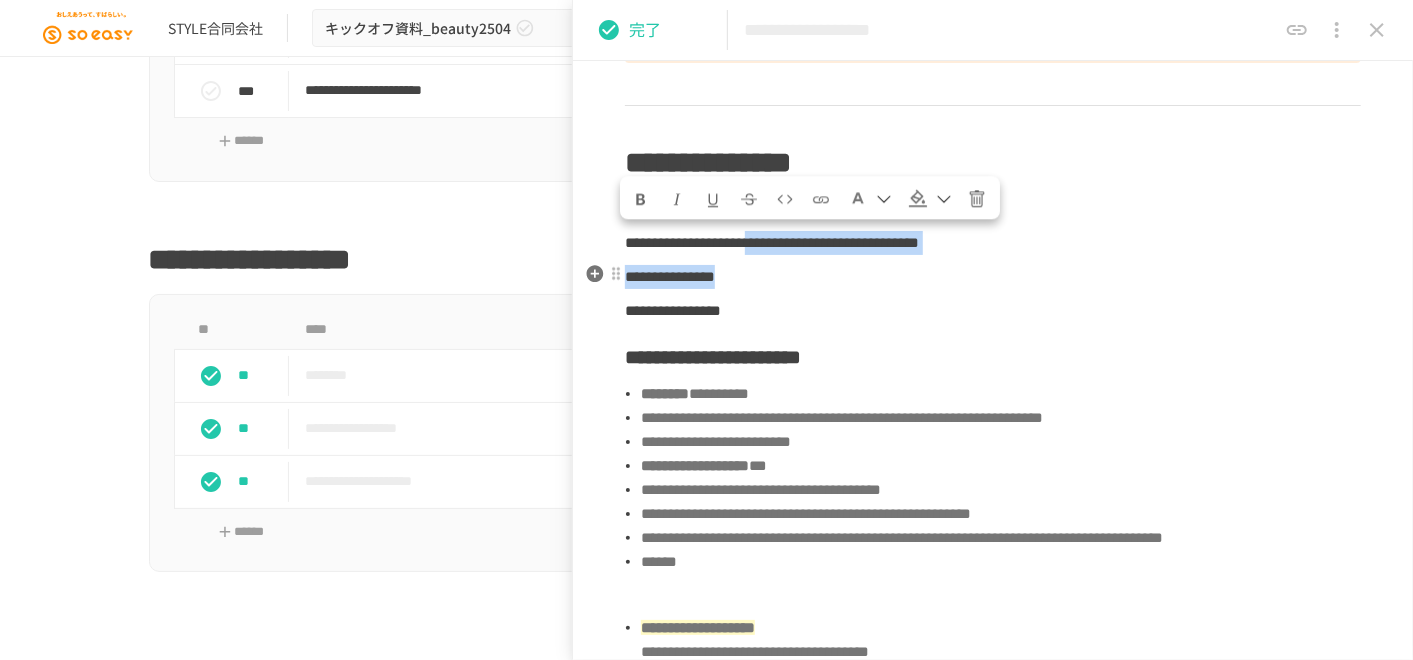 drag, startPoint x: 905, startPoint y: 236, endPoint x: 874, endPoint y: 268, distance: 44.553337 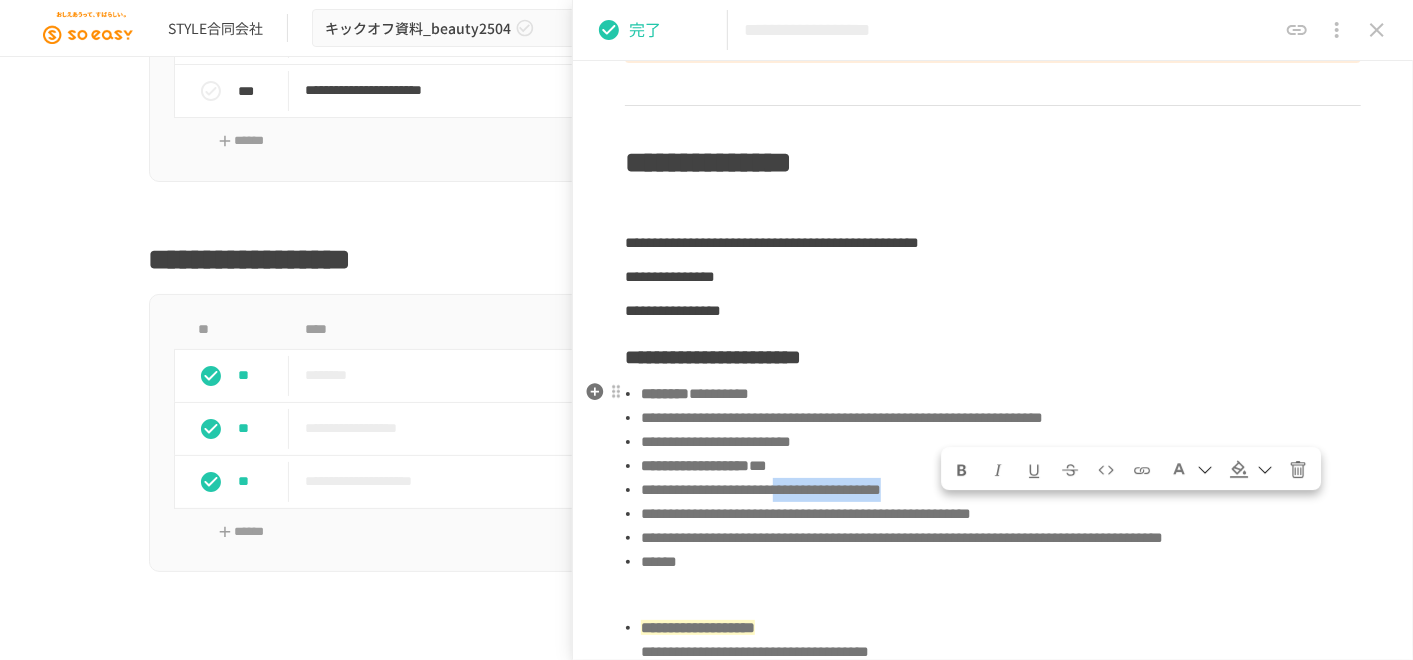 drag, startPoint x: 946, startPoint y: 511, endPoint x: 1197, endPoint y: 512, distance: 251.002 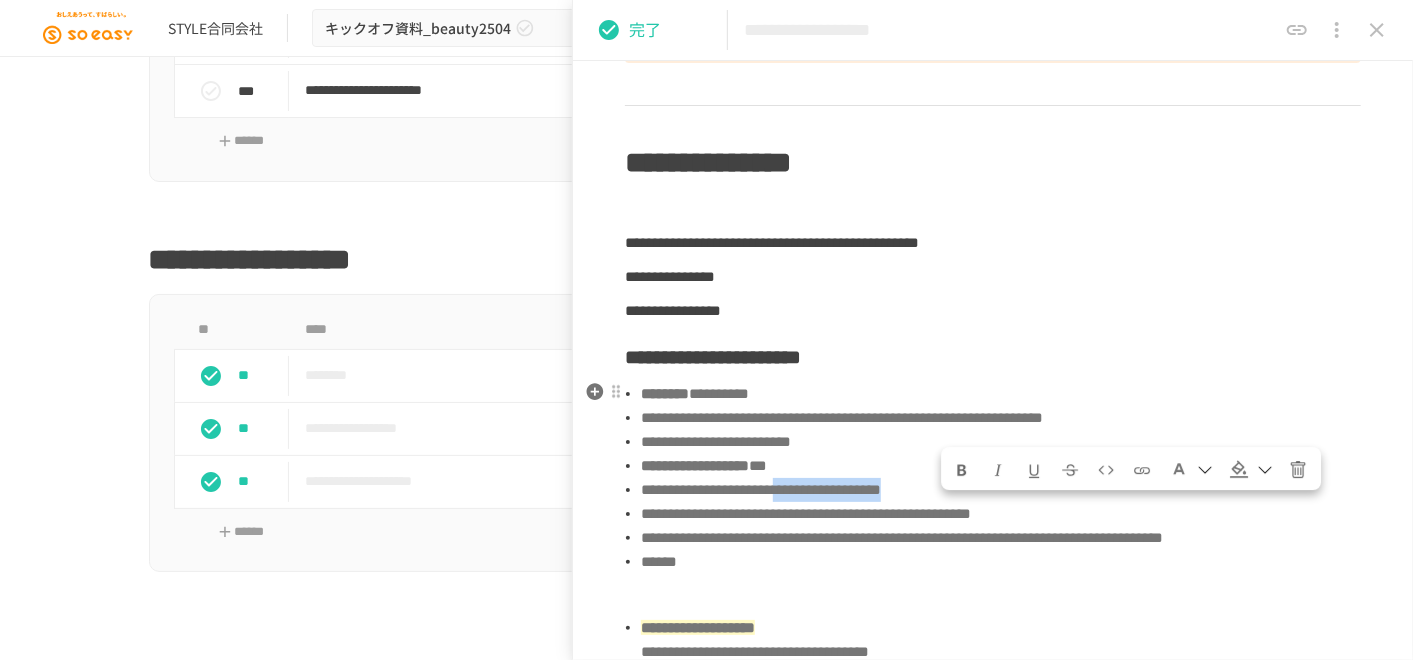 click on "**********" at bounding box center [1001, 490] 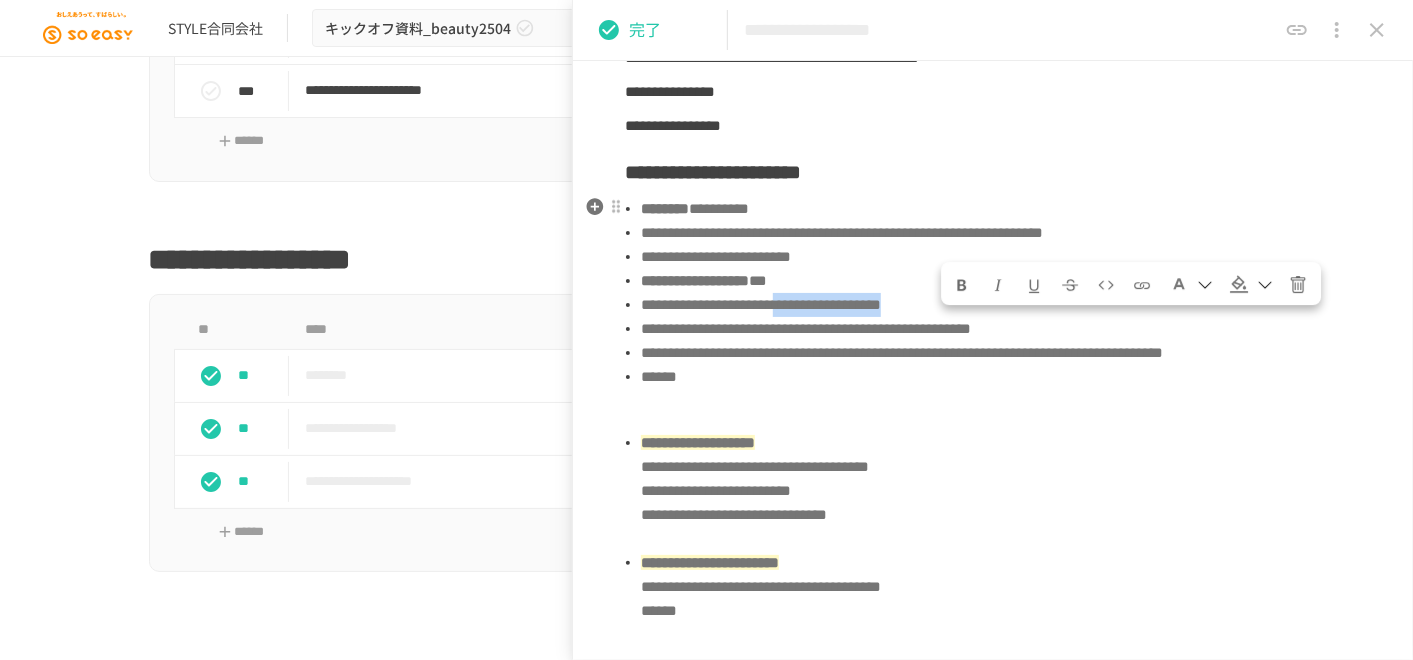 scroll, scrollTop: 888, scrollLeft: 0, axis: vertical 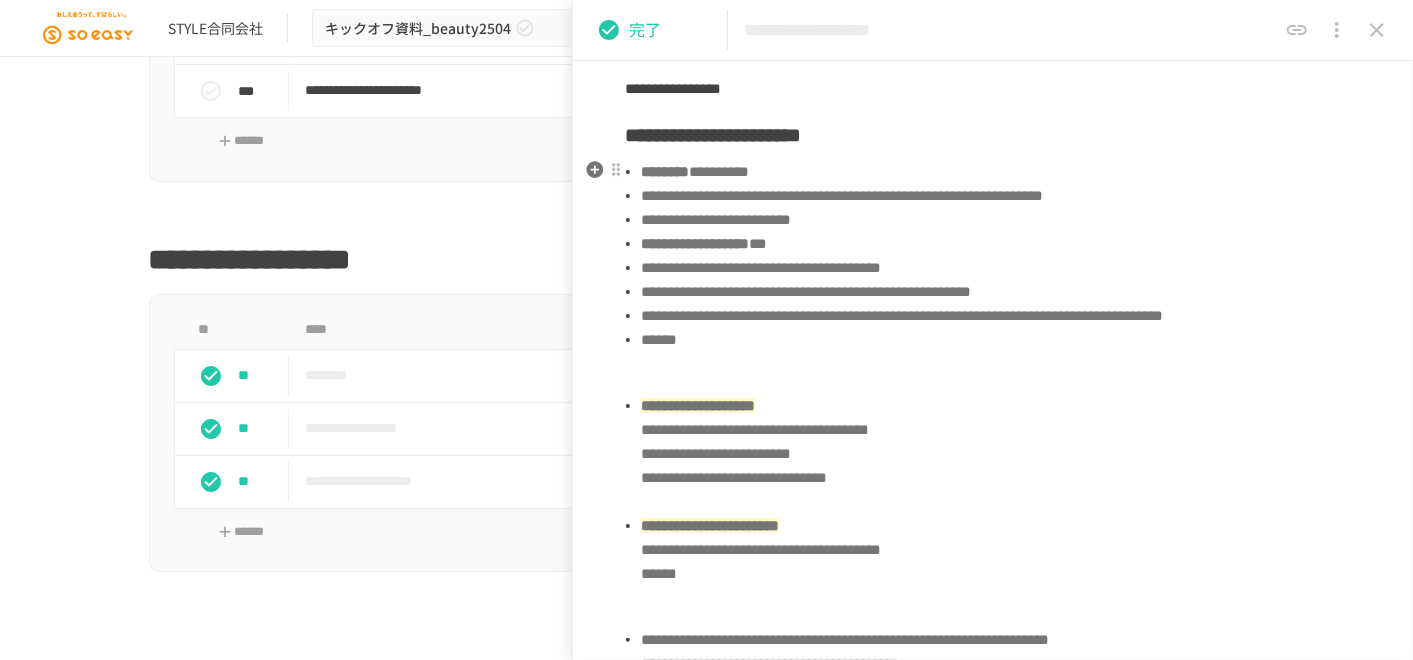 click on "**********" at bounding box center (1001, 292) 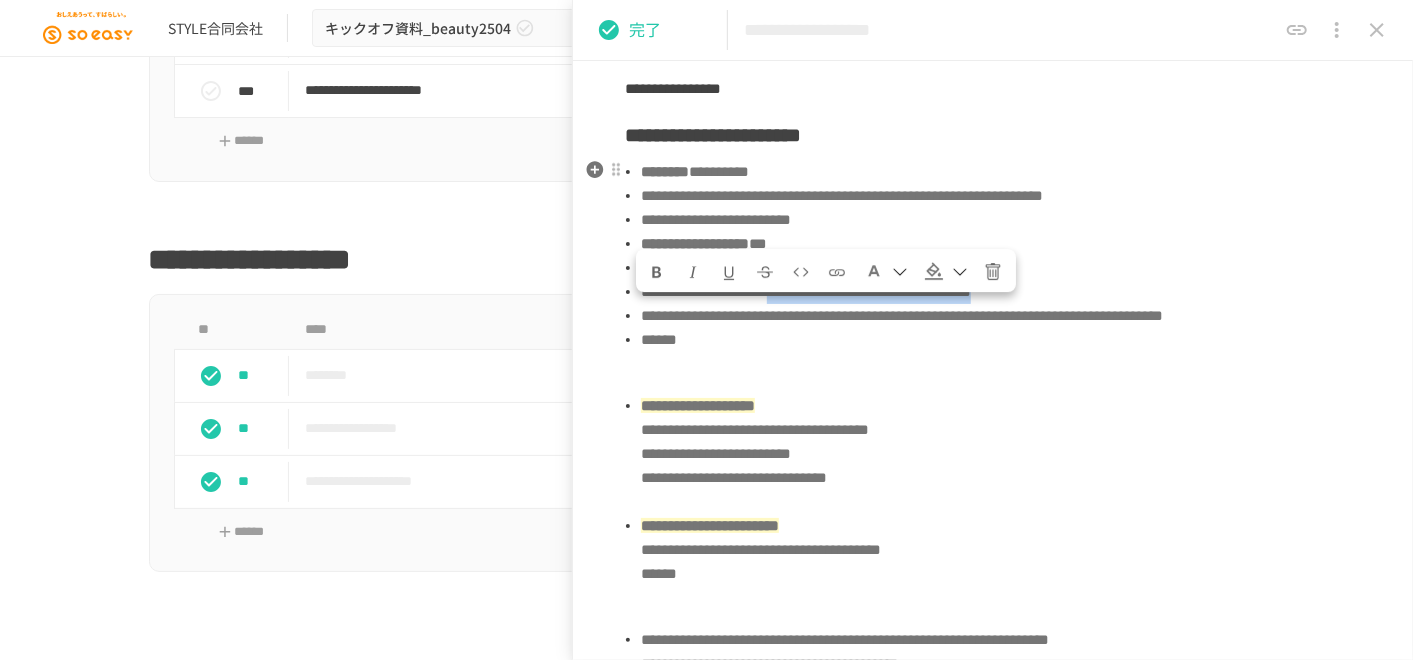 drag, startPoint x: 941, startPoint y: 317, endPoint x: 957, endPoint y: 328, distance: 19.416489 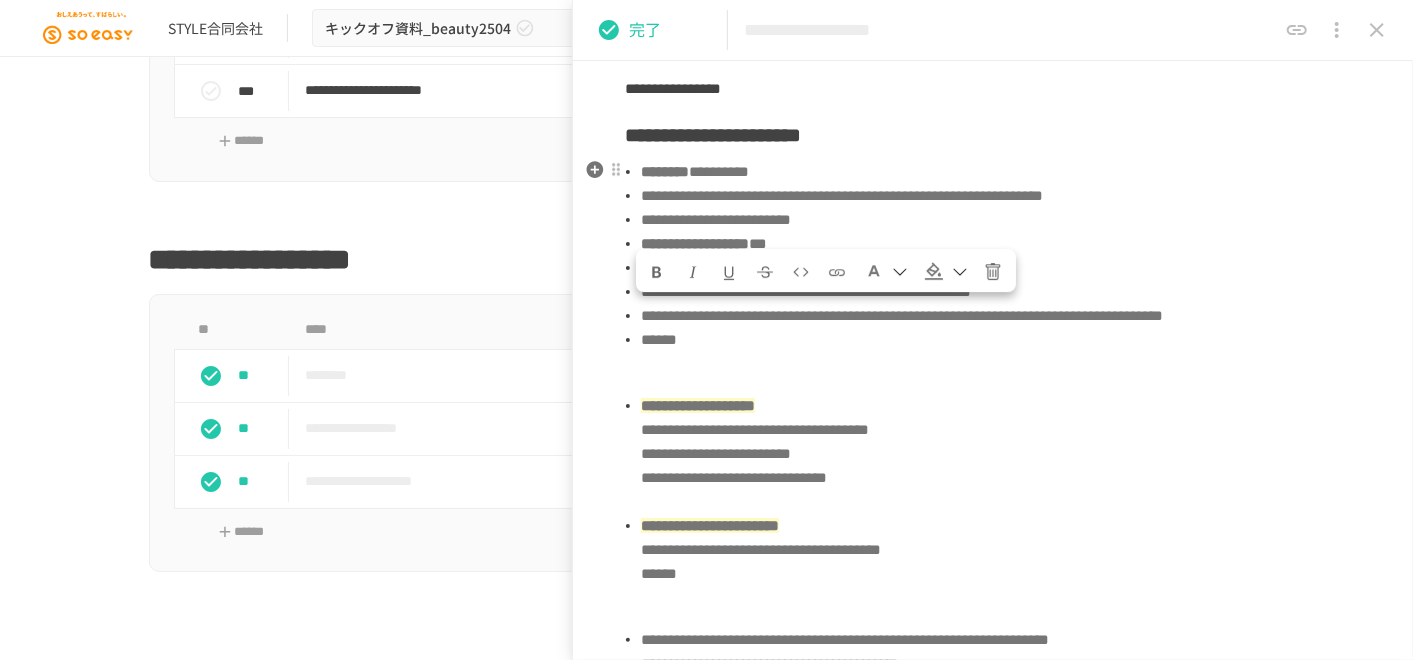 click on "**********" at bounding box center [902, 315] 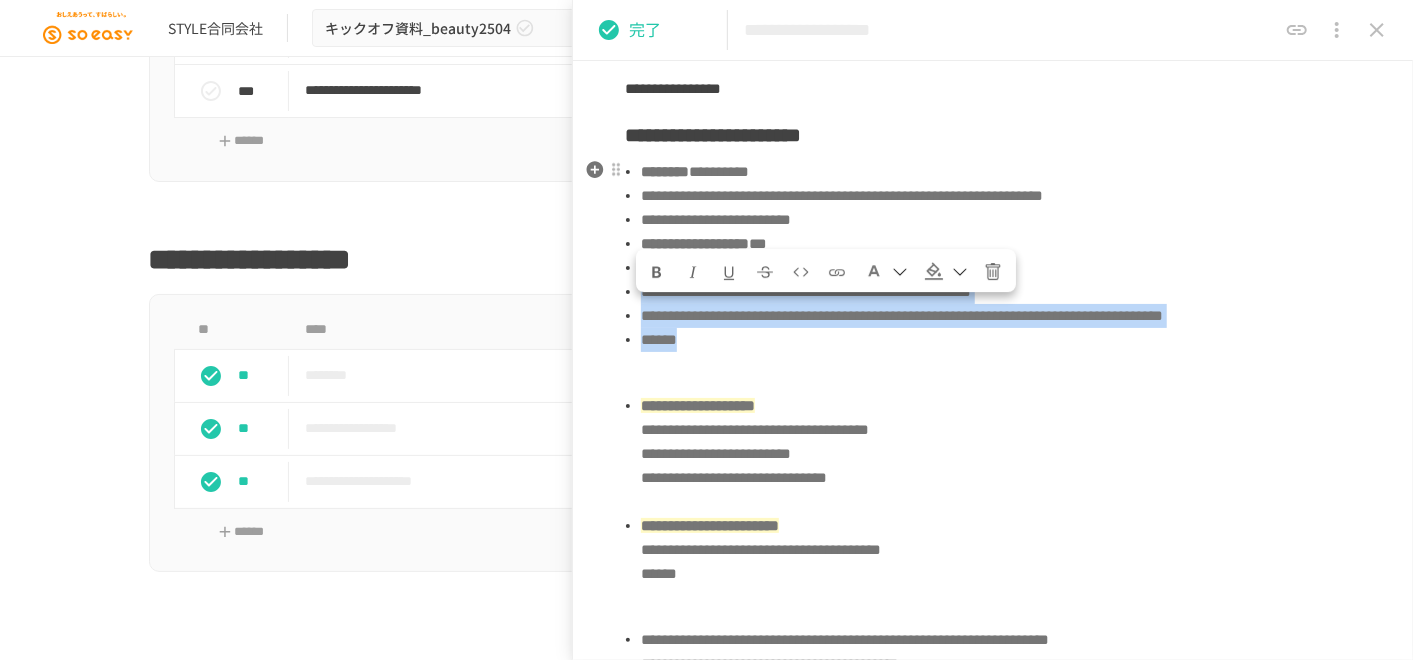 drag, startPoint x: 641, startPoint y: 308, endPoint x: 1205, endPoint y: 414, distance: 573.8746 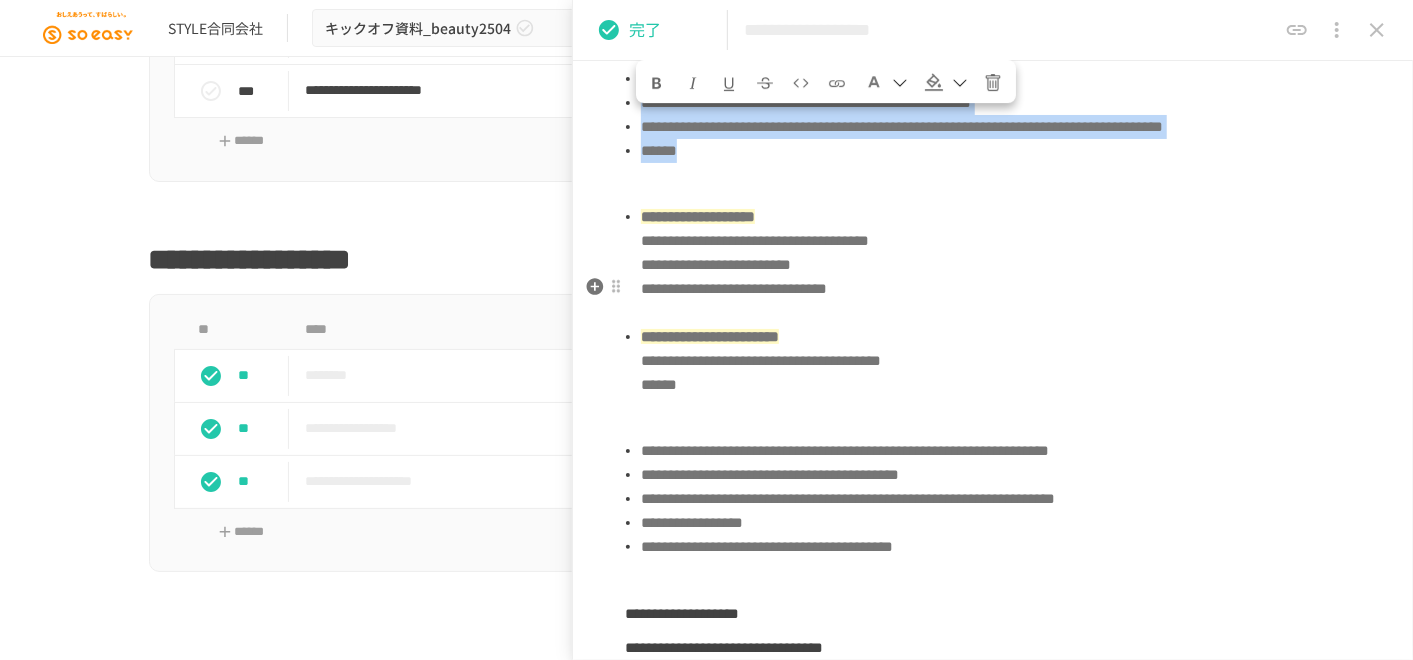 scroll, scrollTop: 1111, scrollLeft: 0, axis: vertical 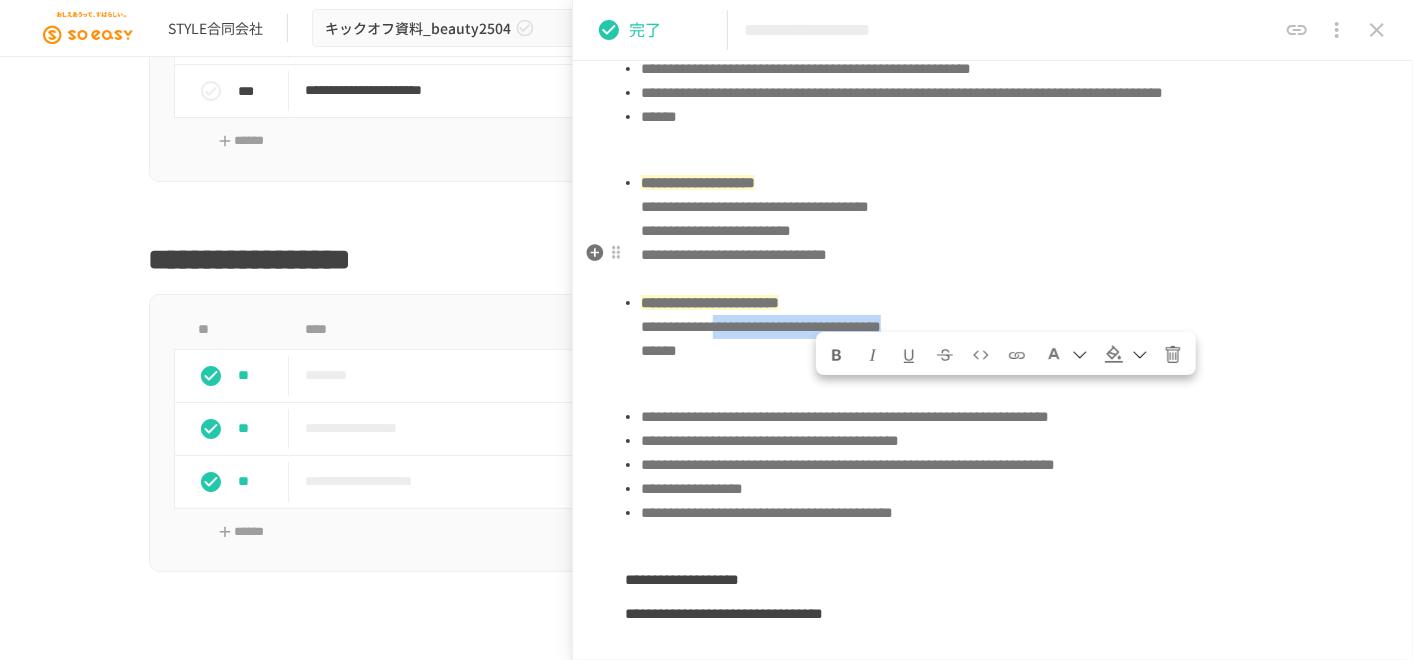 copy on "**********" 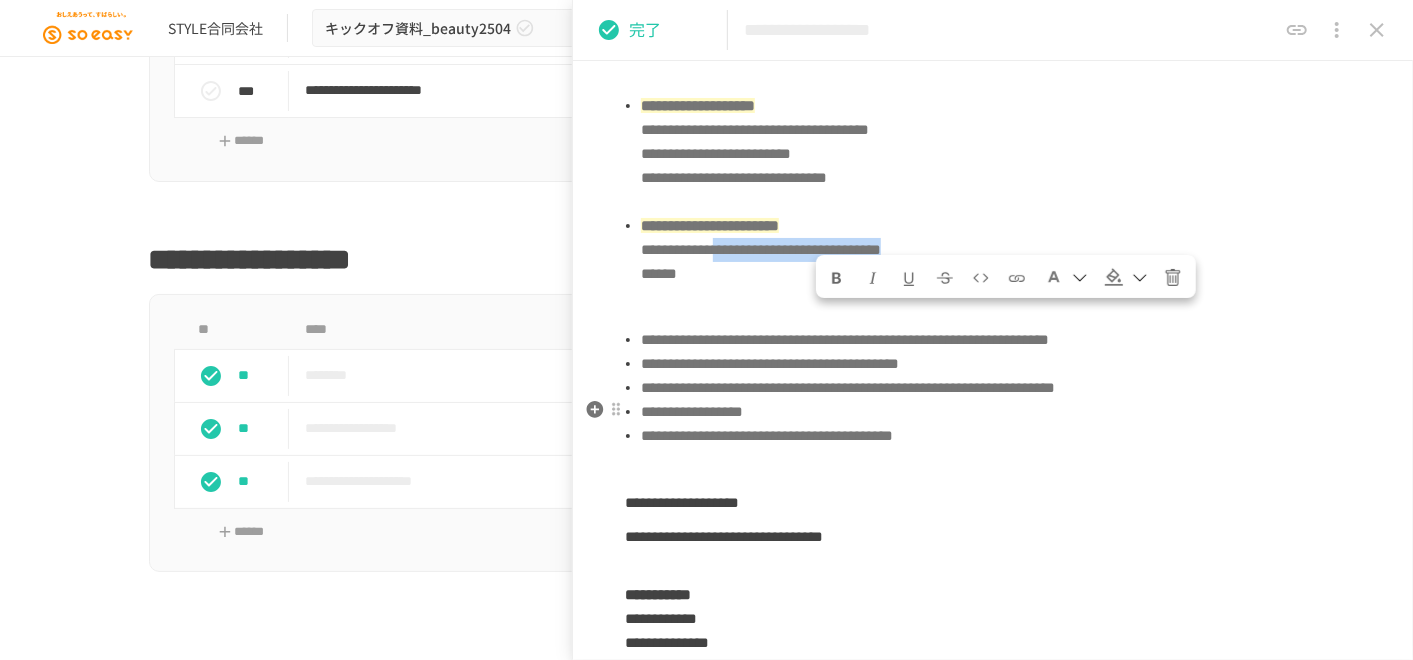 scroll, scrollTop: 1222, scrollLeft: 0, axis: vertical 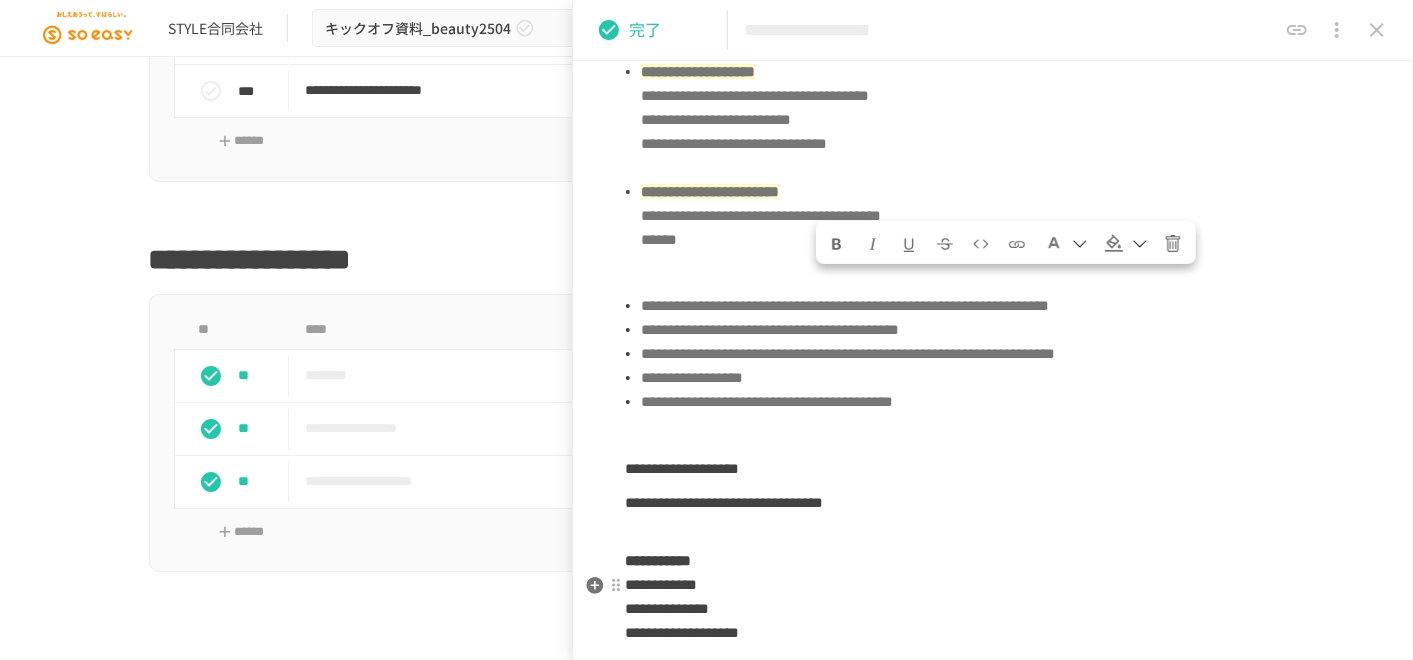 click on "**********" at bounding box center [993, 469] 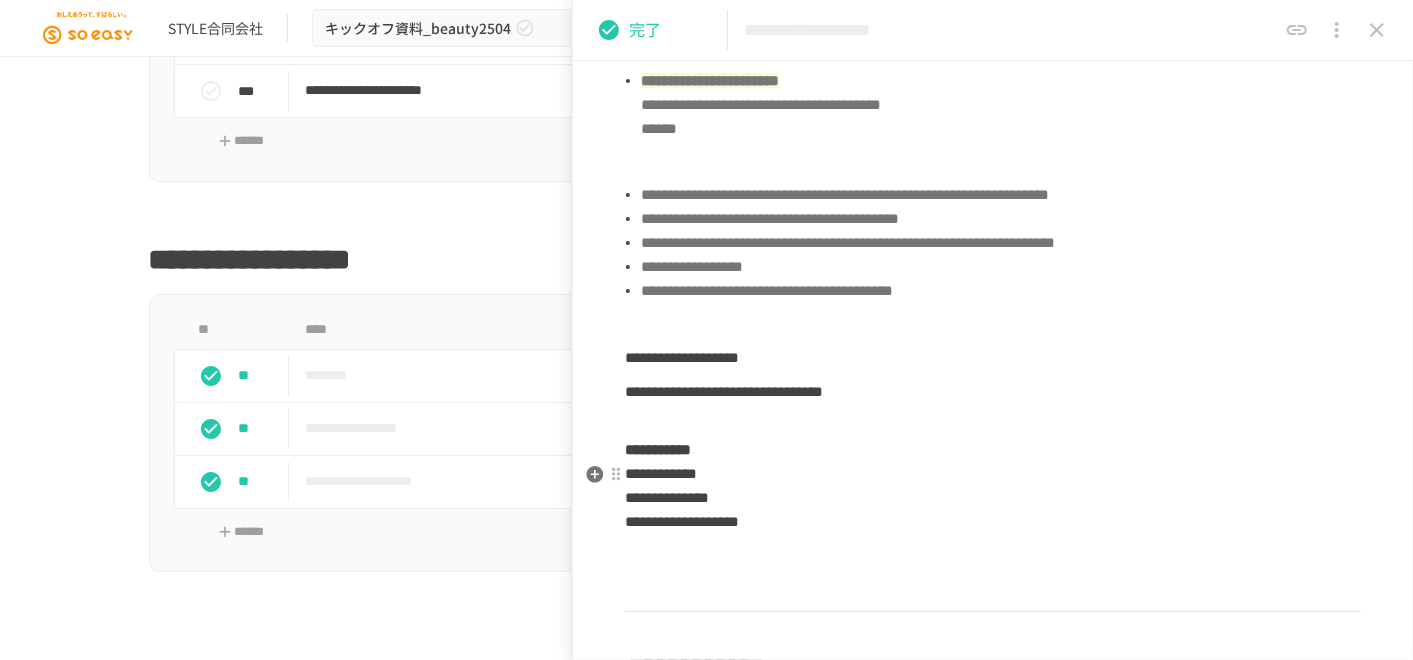 scroll, scrollTop: 1444, scrollLeft: 0, axis: vertical 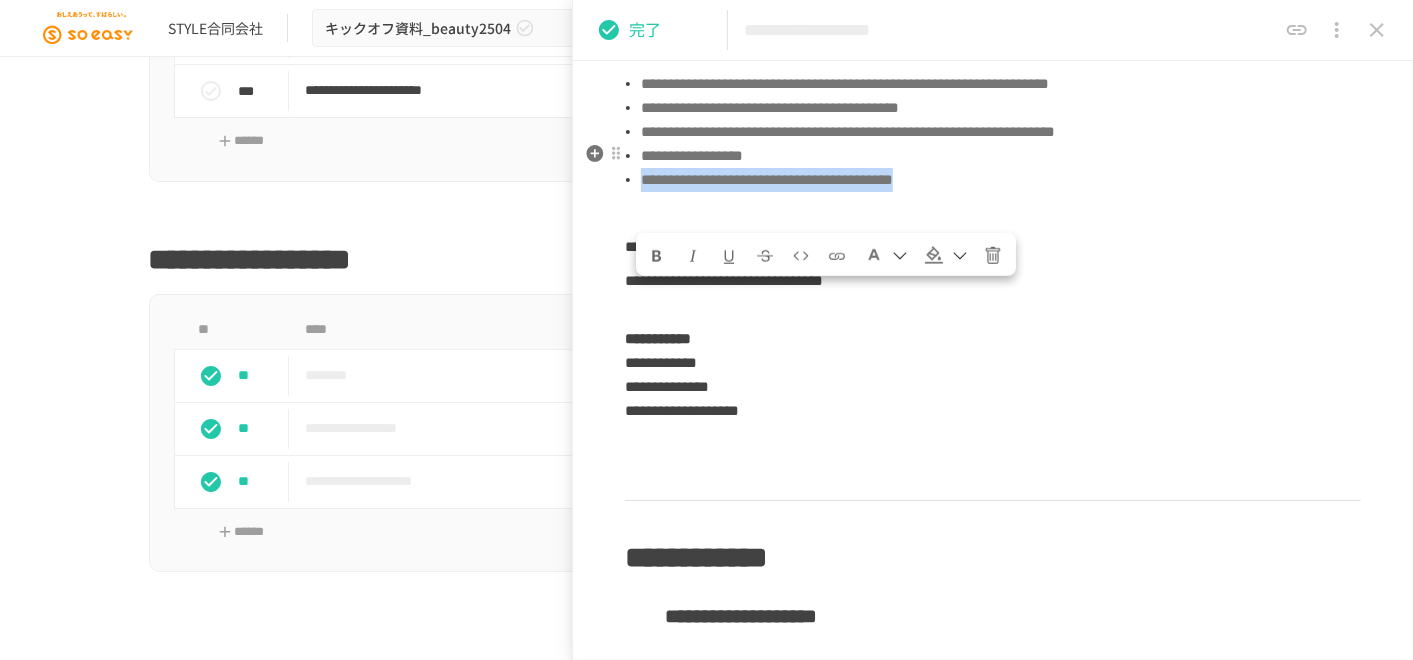 copy on "**********" 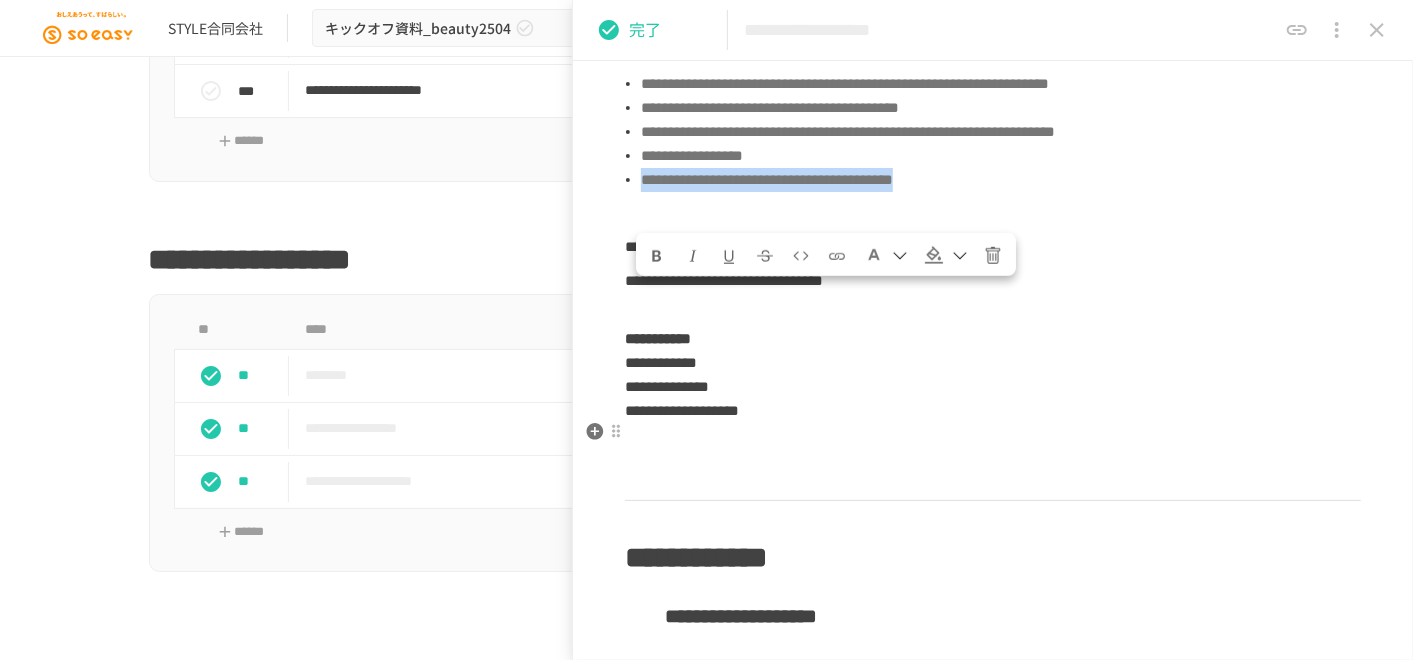scroll, scrollTop: 1888, scrollLeft: 0, axis: vertical 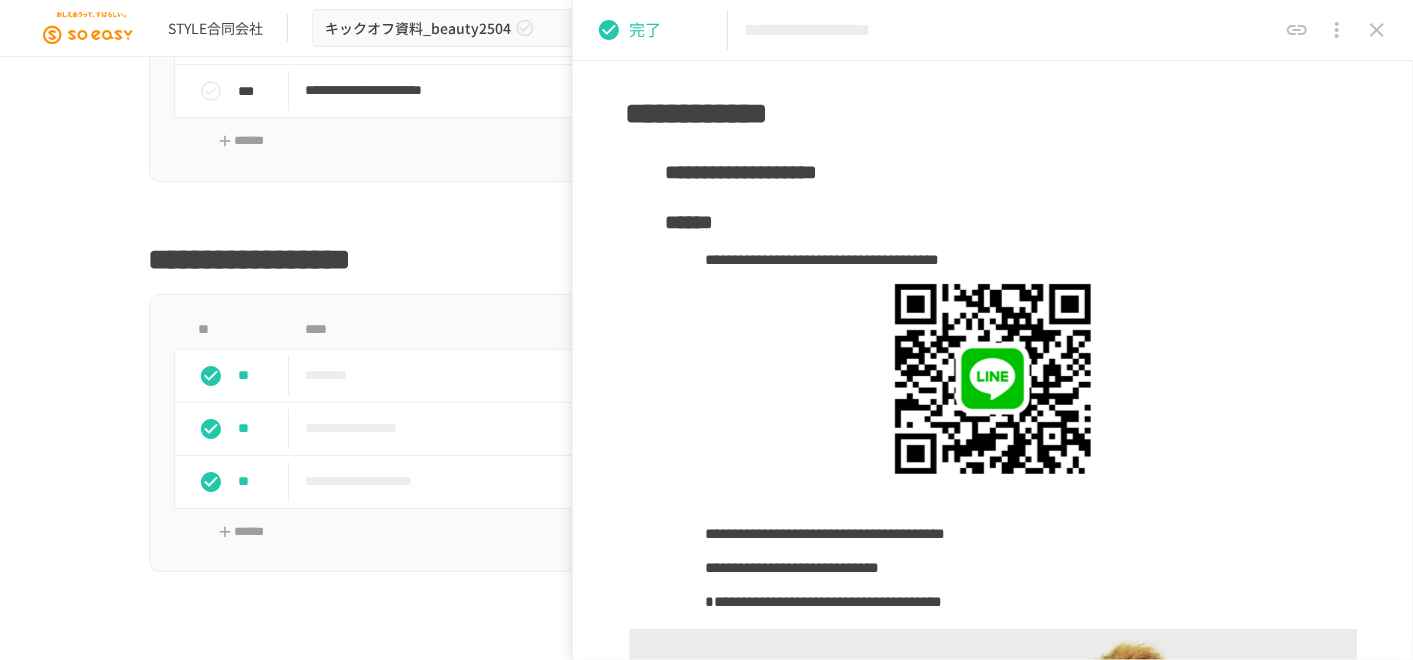 click 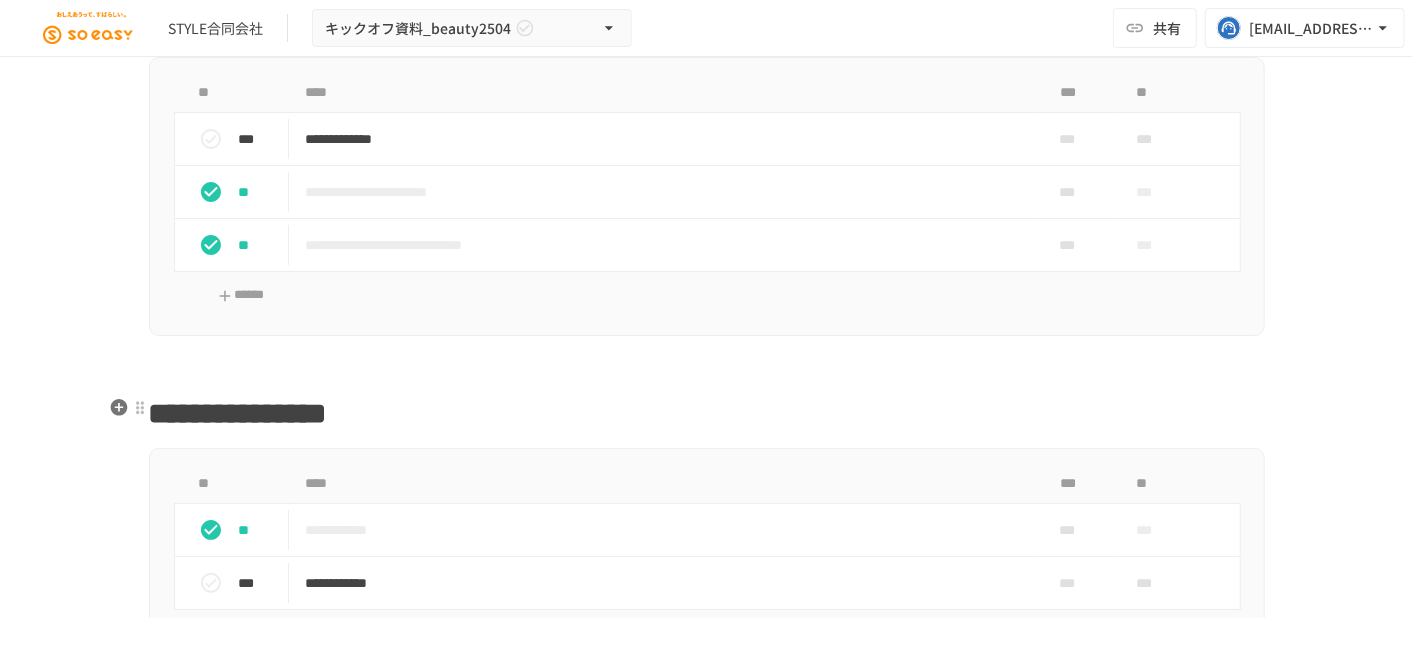 scroll, scrollTop: 2555, scrollLeft: 0, axis: vertical 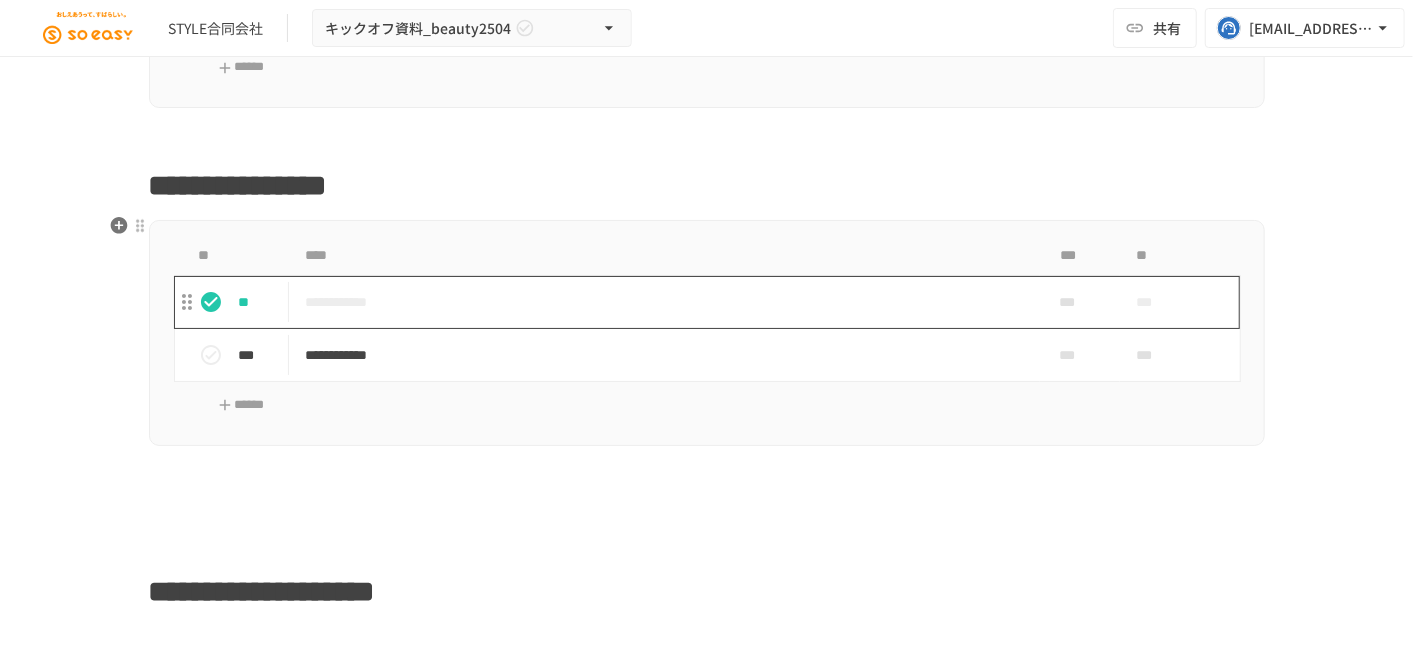 click on "**********" at bounding box center (664, 302) 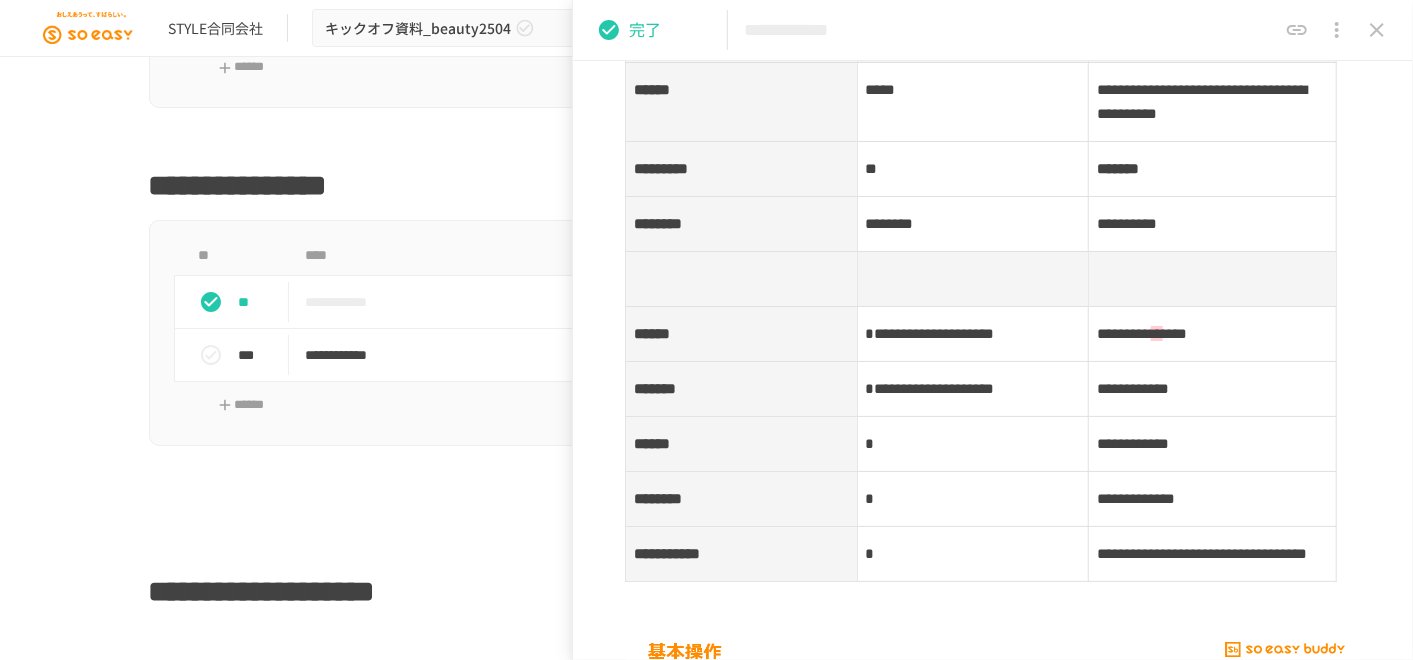 scroll, scrollTop: 2222, scrollLeft: 0, axis: vertical 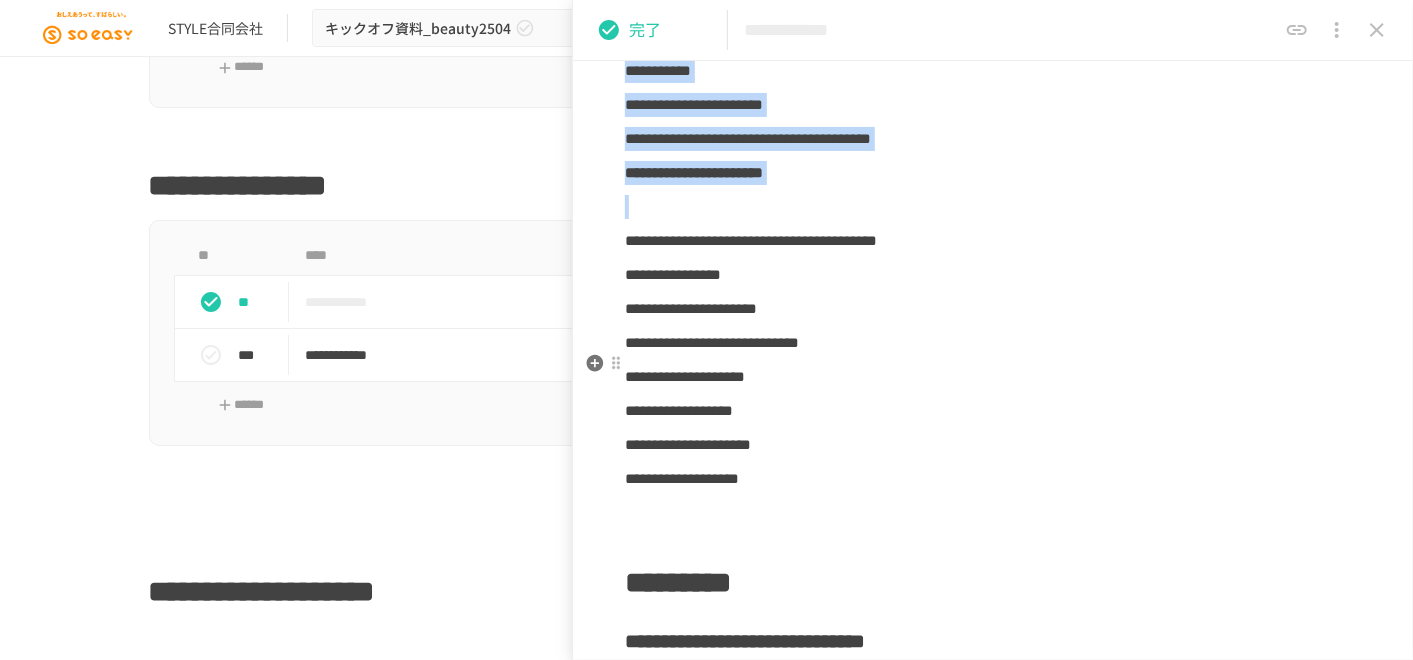 drag, startPoint x: 628, startPoint y: 204, endPoint x: 1011, endPoint y: 378, distance: 420.6721 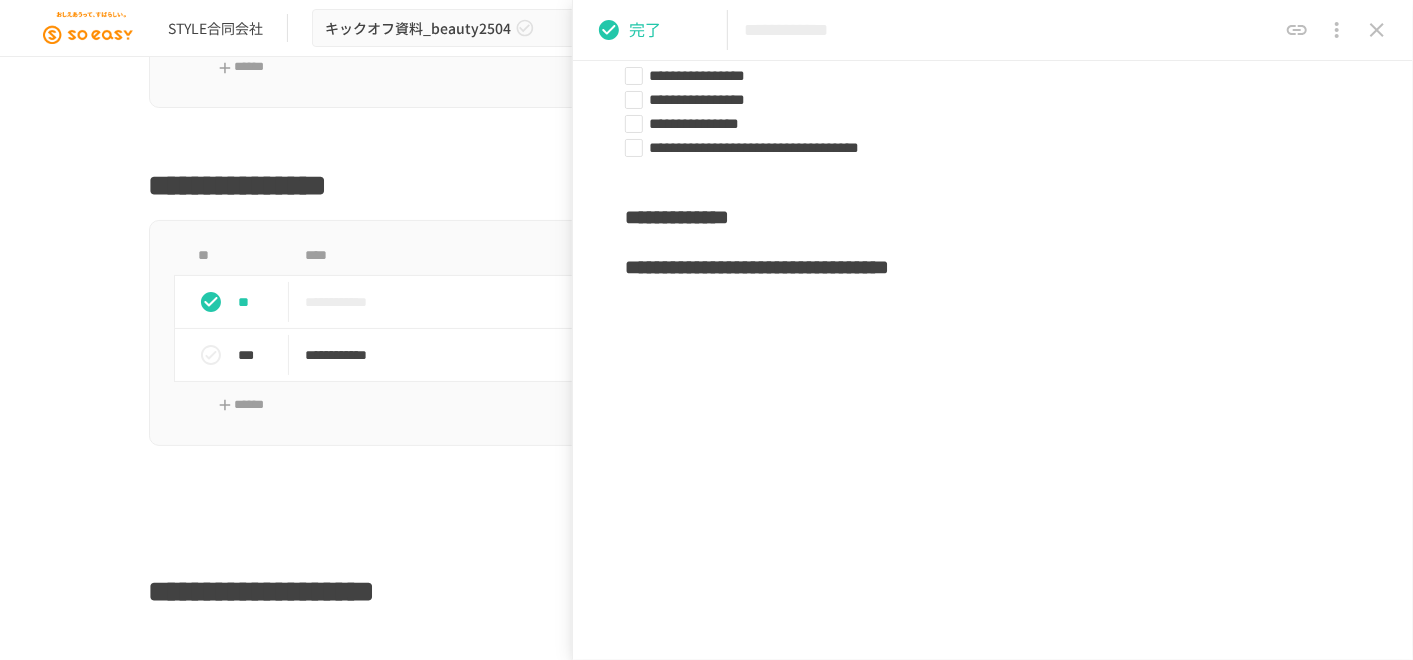 scroll, scrollTop: 11276, scrollLeft: 0, axis: vertical 